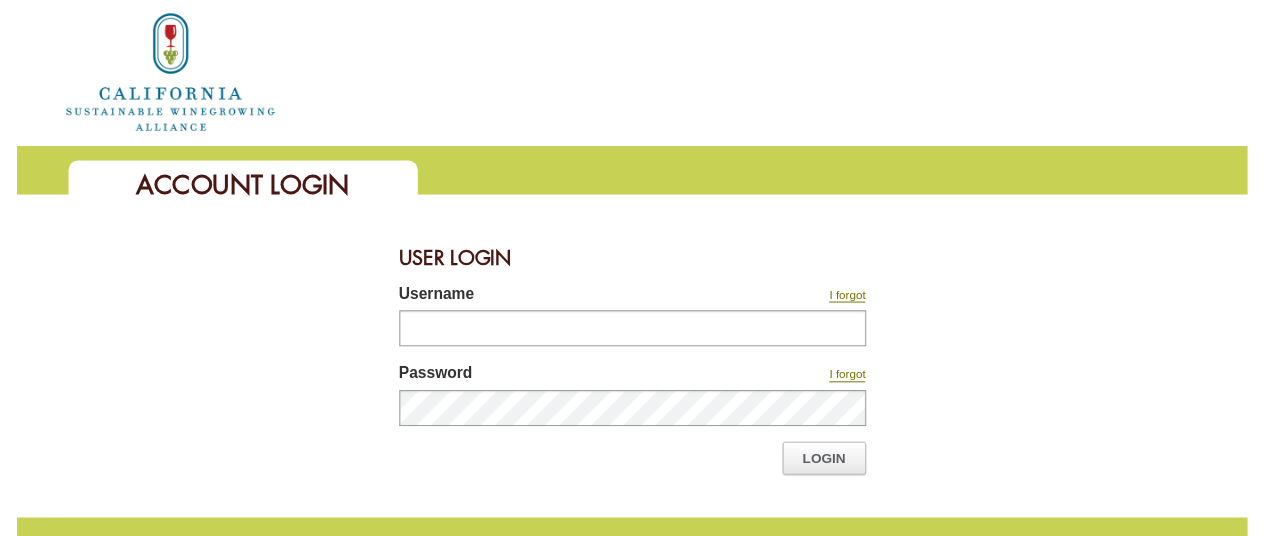 scroll, scrollTop: 0, scrollLeft: 0, axis: both 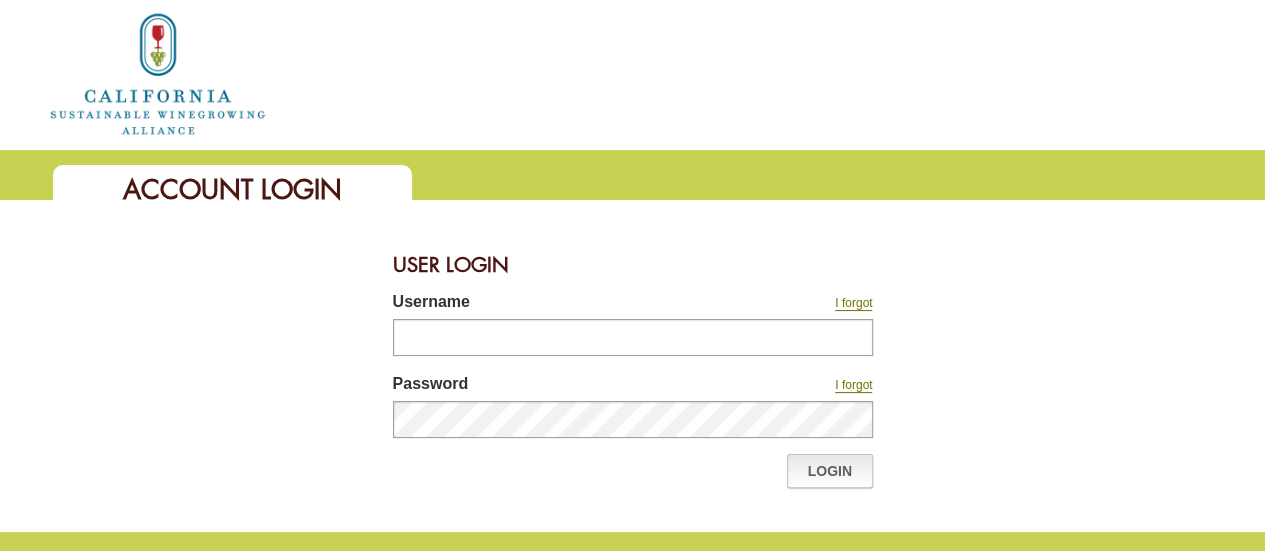 type on "********" 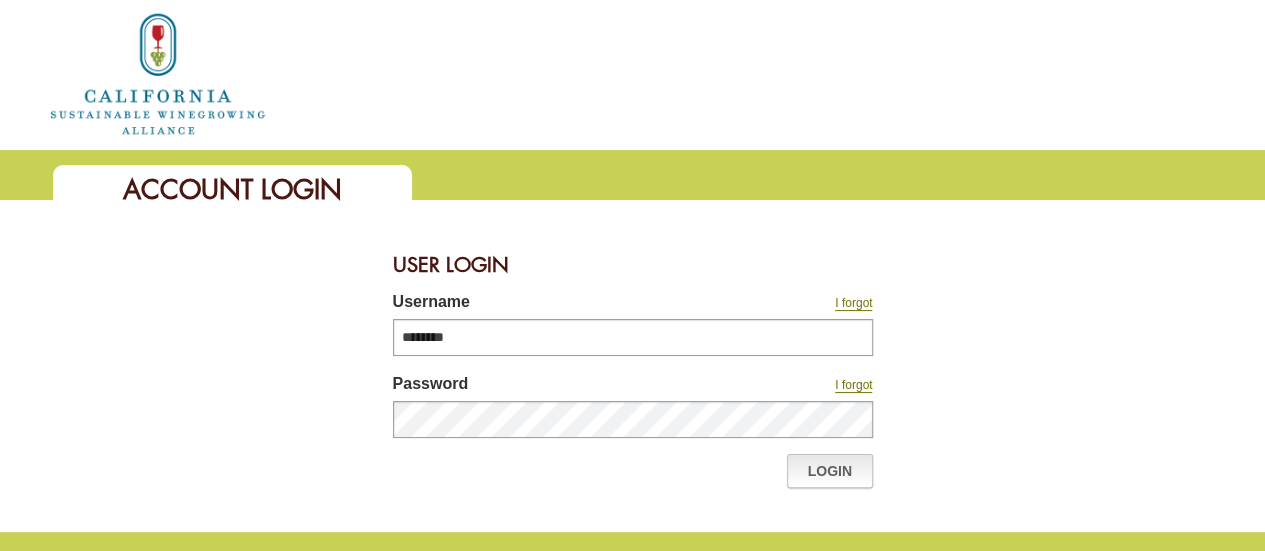 click on "Login" at bounding box center [830, 471] 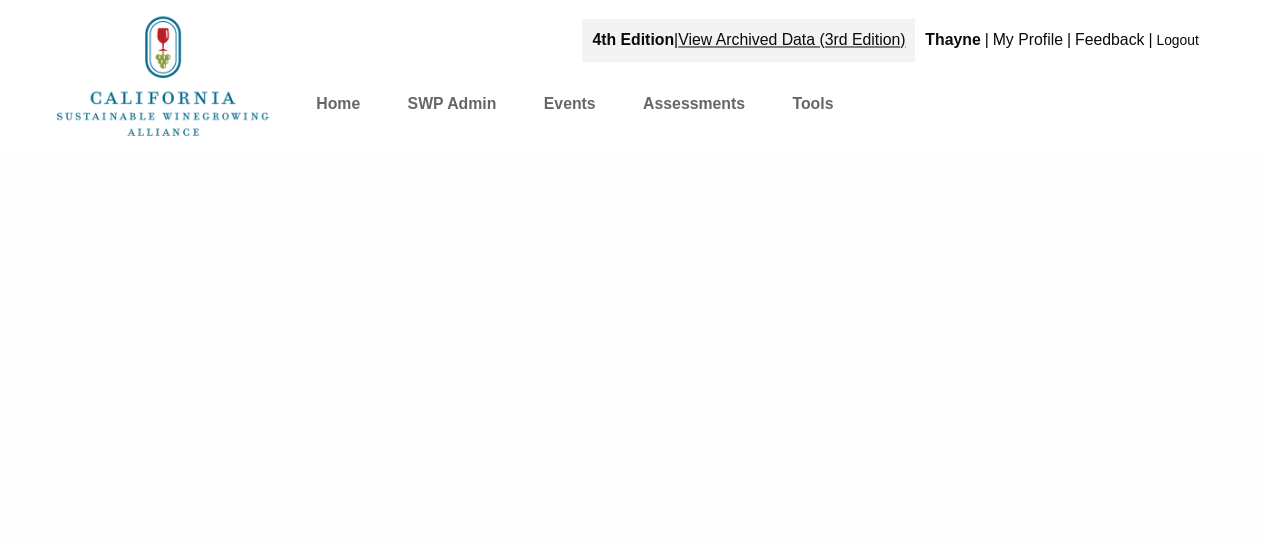 scroll, scrollTop: 0, scrollLeft: 0, axis: both 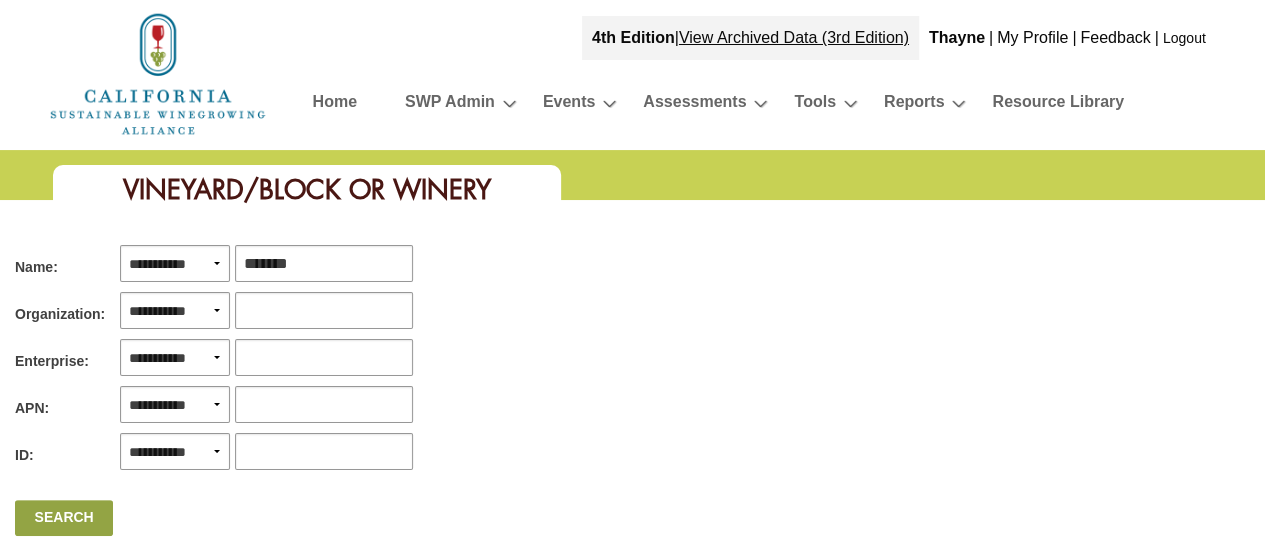type on "*******" 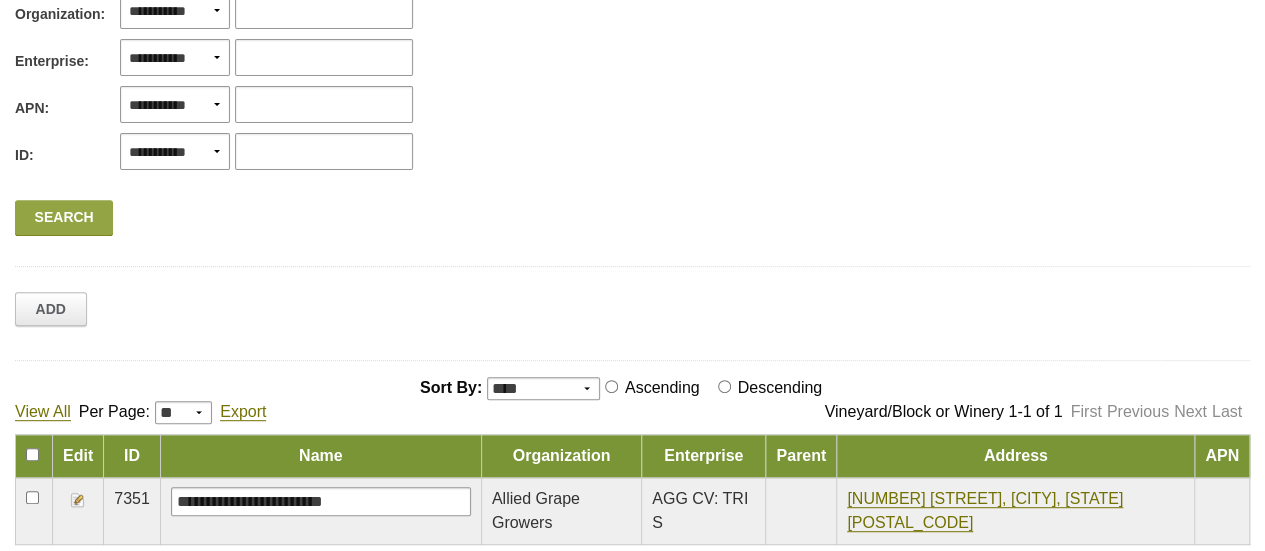 scroll, scrollTop: 500, scrollLeft: 0, axis: vertical 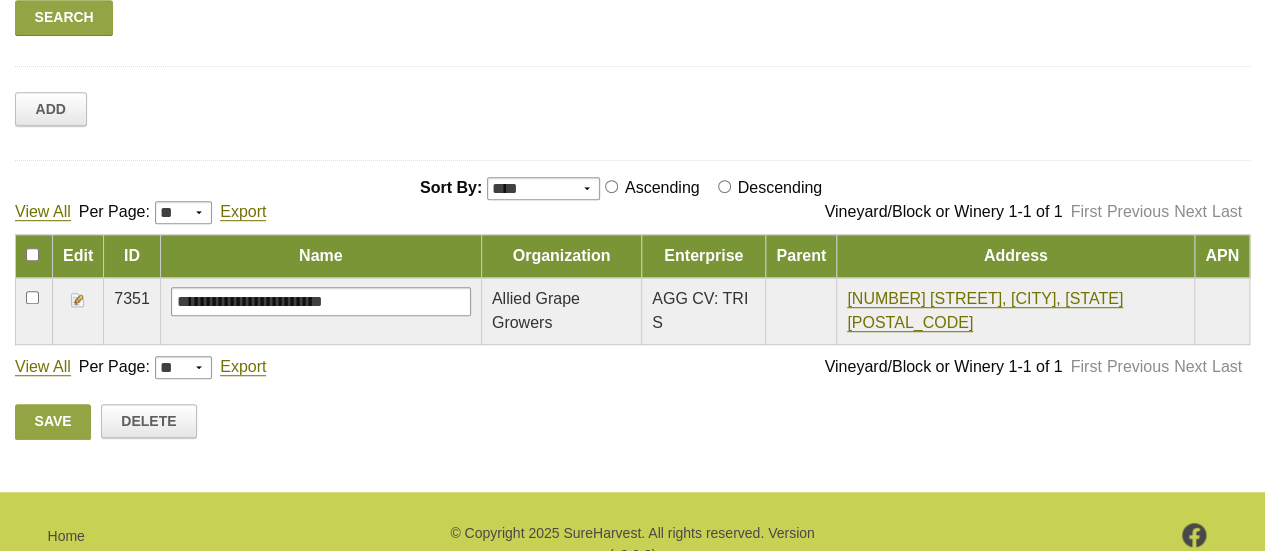 click at bounding box center [78, 311] 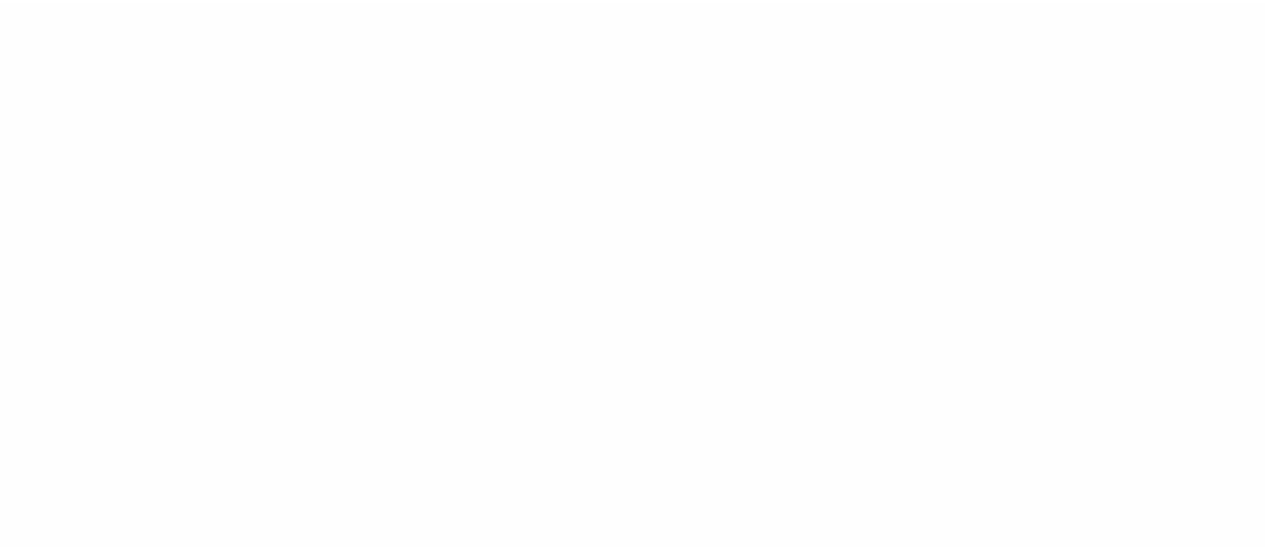 scroll, scrollTop: 0, scrollLeft: 0, axis: both 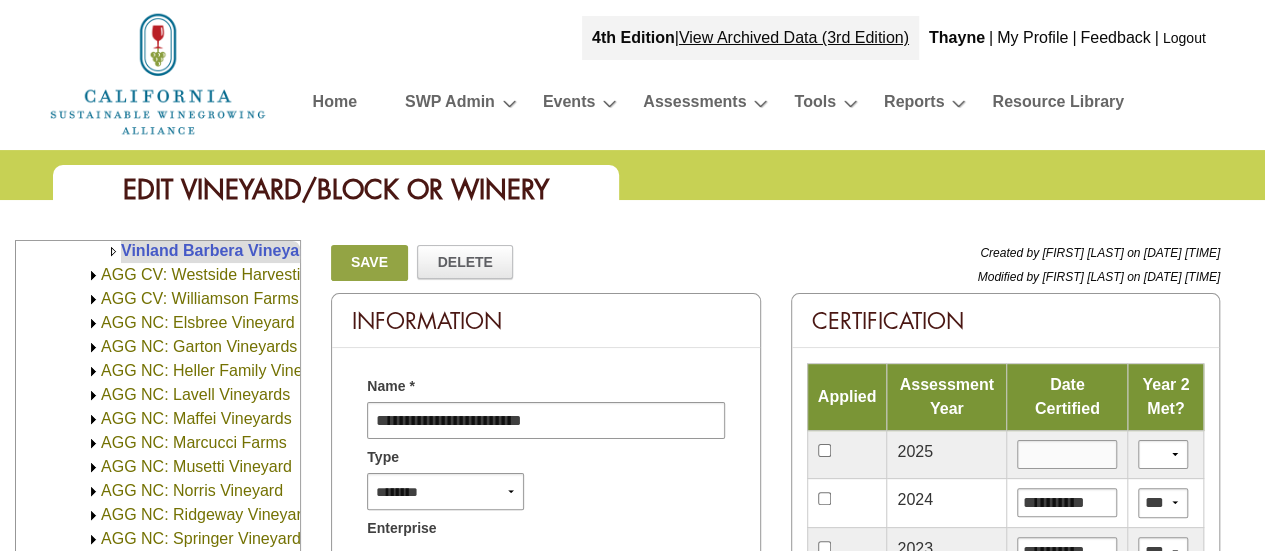 click at bounding box center (1067, 454) 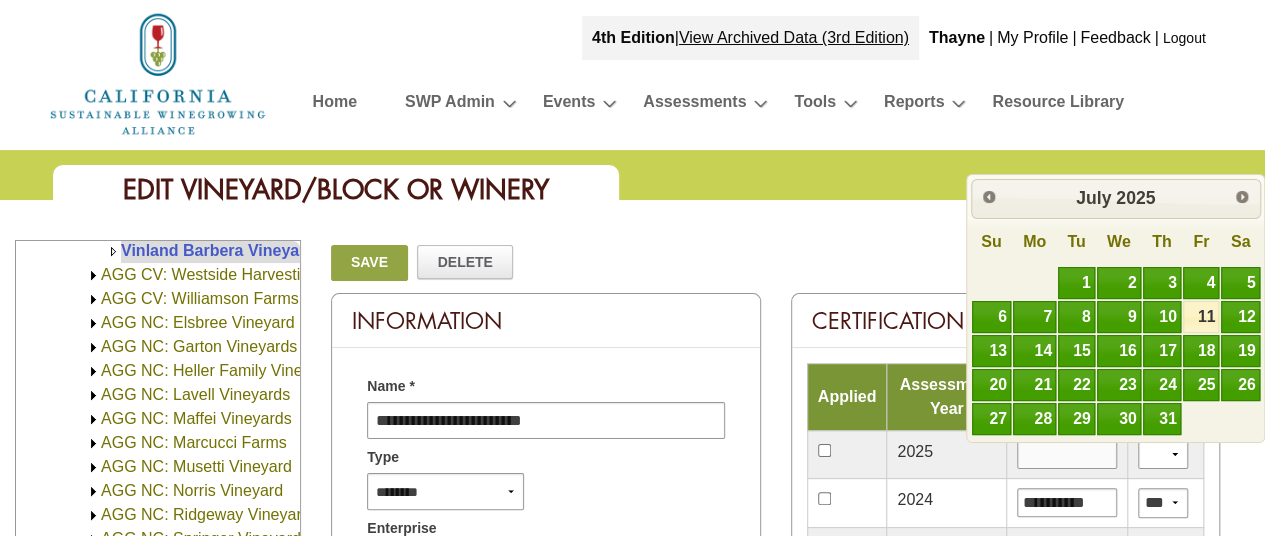 type on "*********" 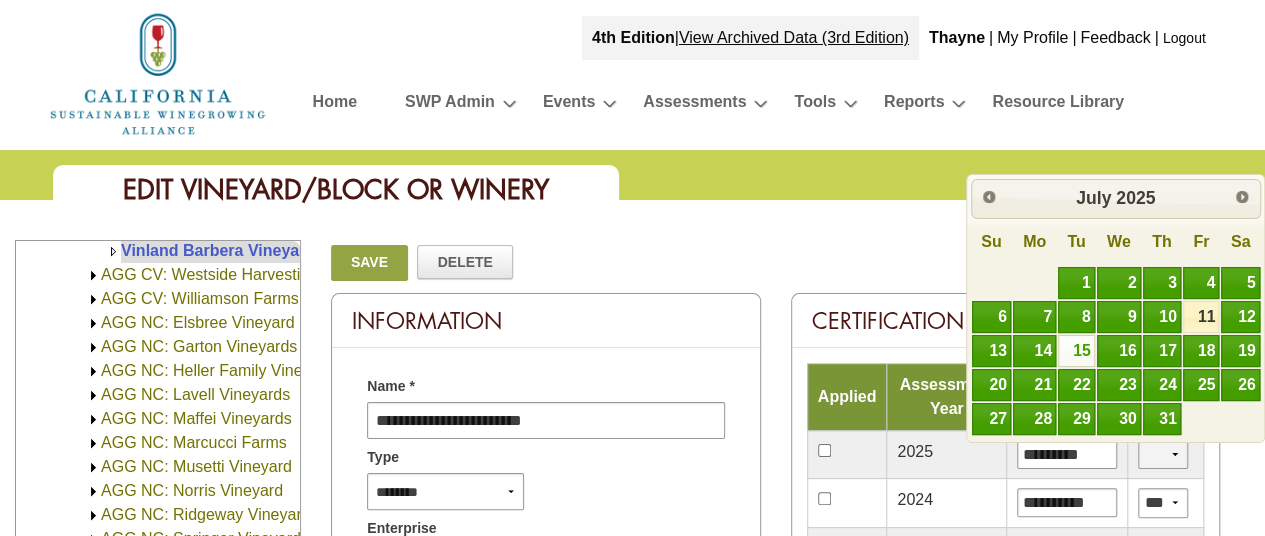click on "***
**" at bounding box center (1163, 454) 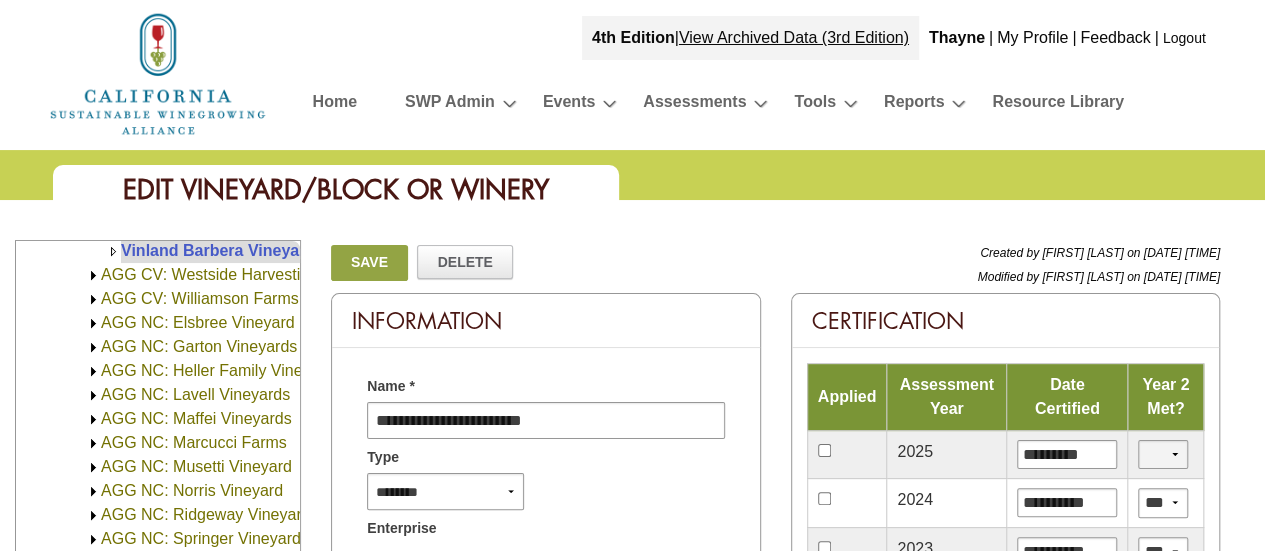 select on "*" 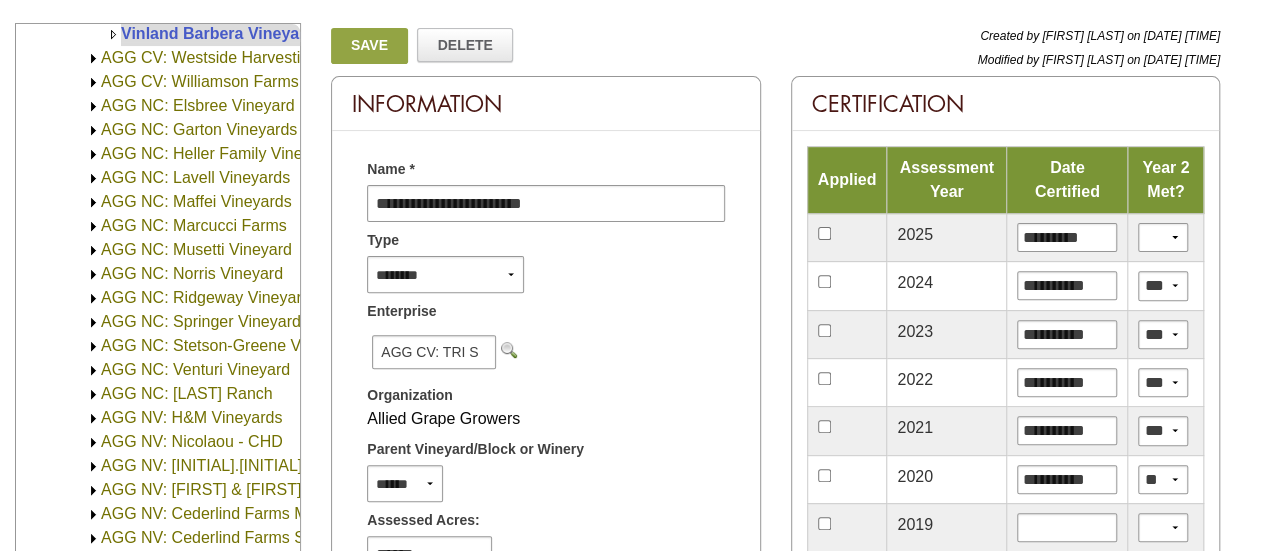 scroll, scrollTop: 400, scrollLeft: 0, axis: vertical 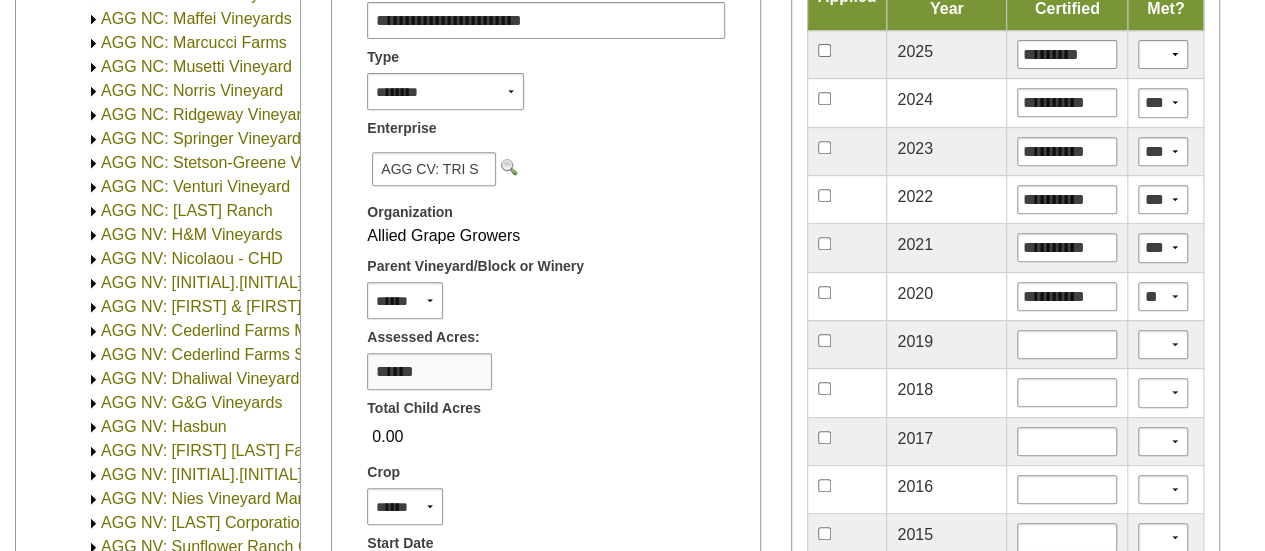 drag, startPoint x: 421, startPoint y: 373, endPoint x: 370, endPoint y: 359, distance: 52.886673 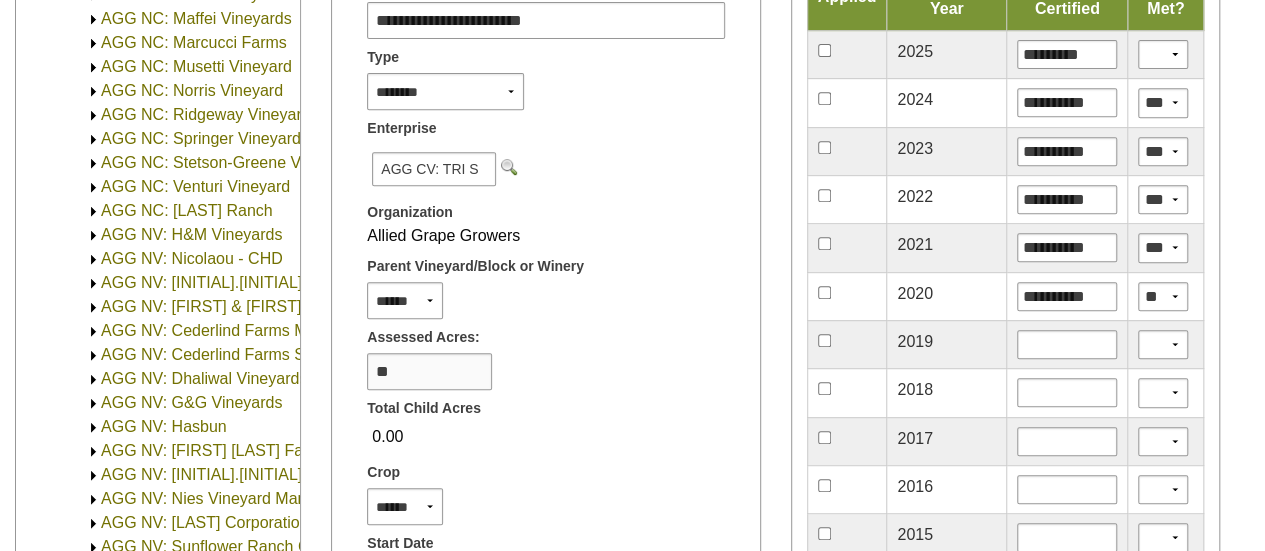type on "**" 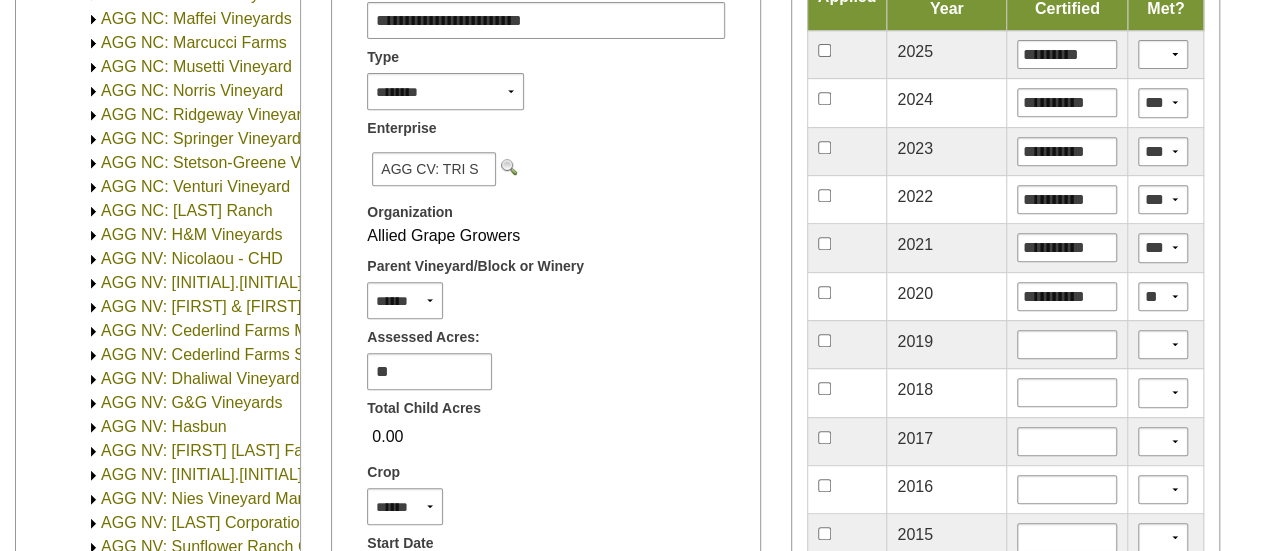 drag, startPoint x: 710, startPoint y: 333, endPoint x: 665, endPoint y: 330, distance: 45.099888 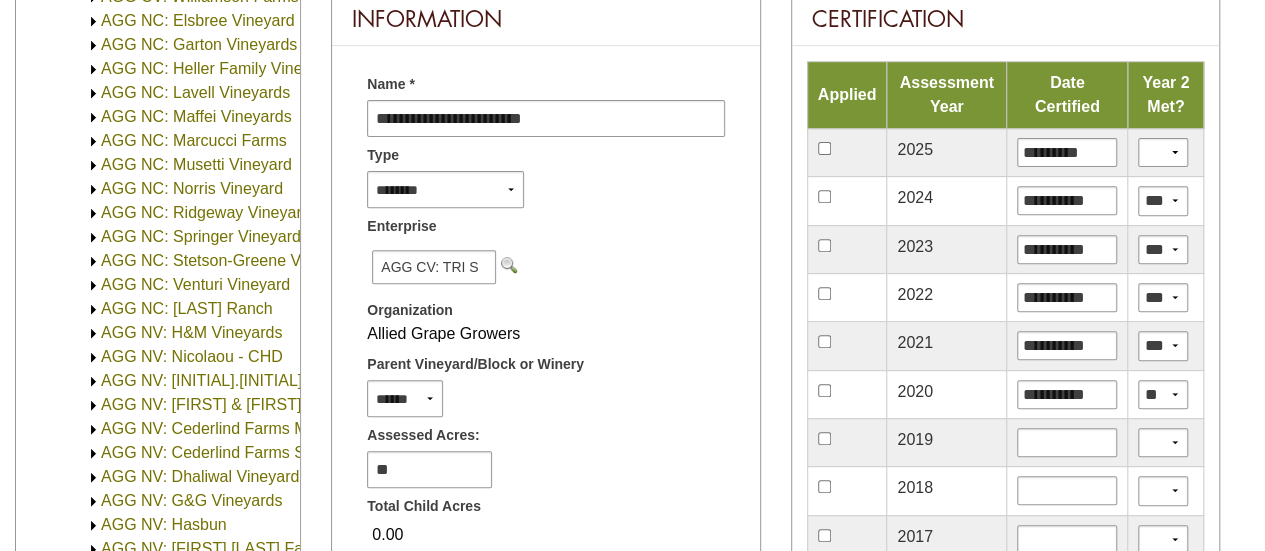 scroll, scrollTop: 200, scrollLeft: 0, axis: vertical 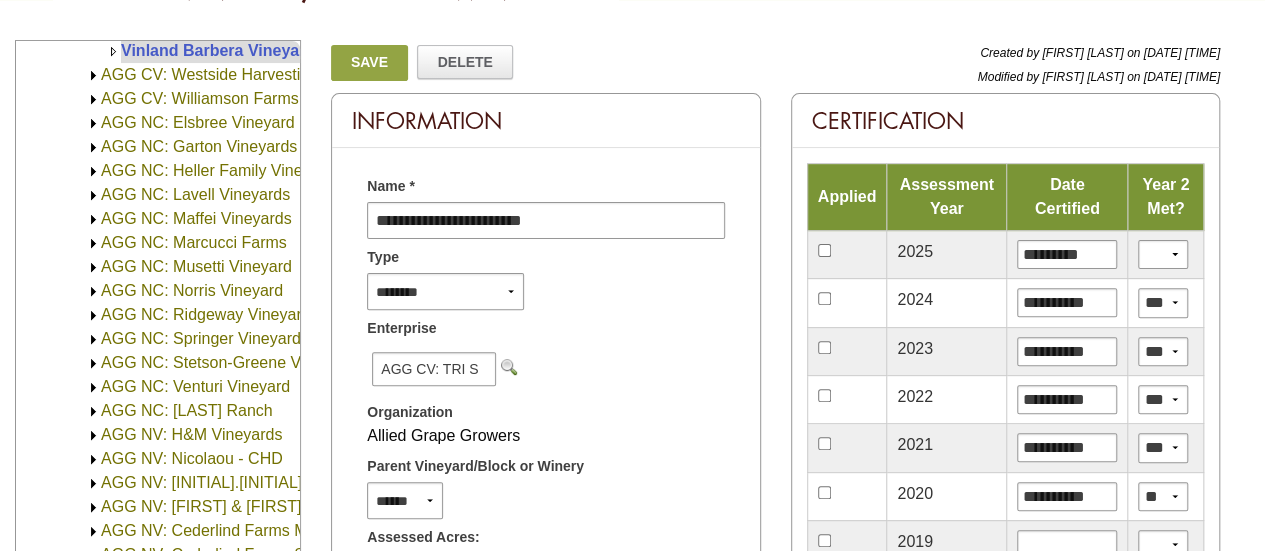 click on "Save" at bounding box center [369, 63] 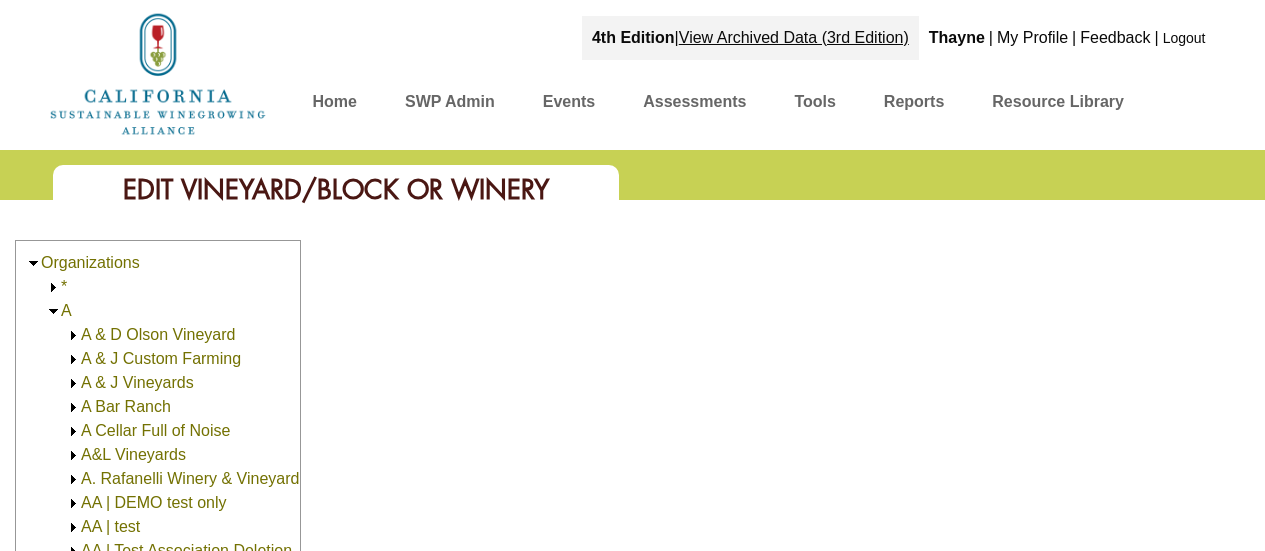 scroll, scrollTop: 0, scrollLeft: 0, axis: both 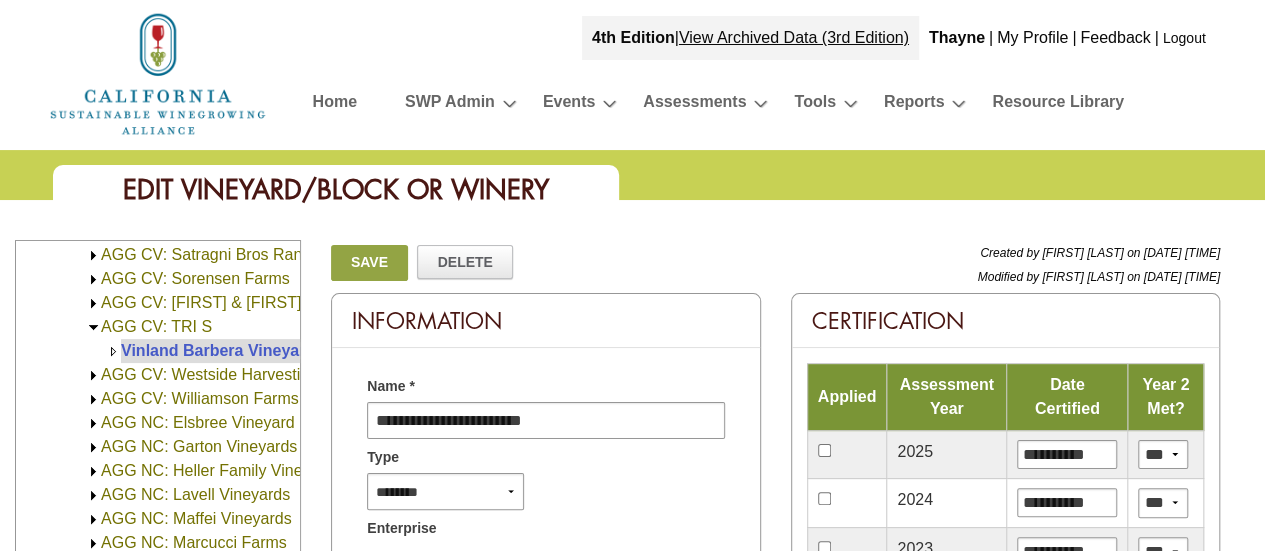 click on "AGG CV: TRI S" at bounding box center [156, 326] 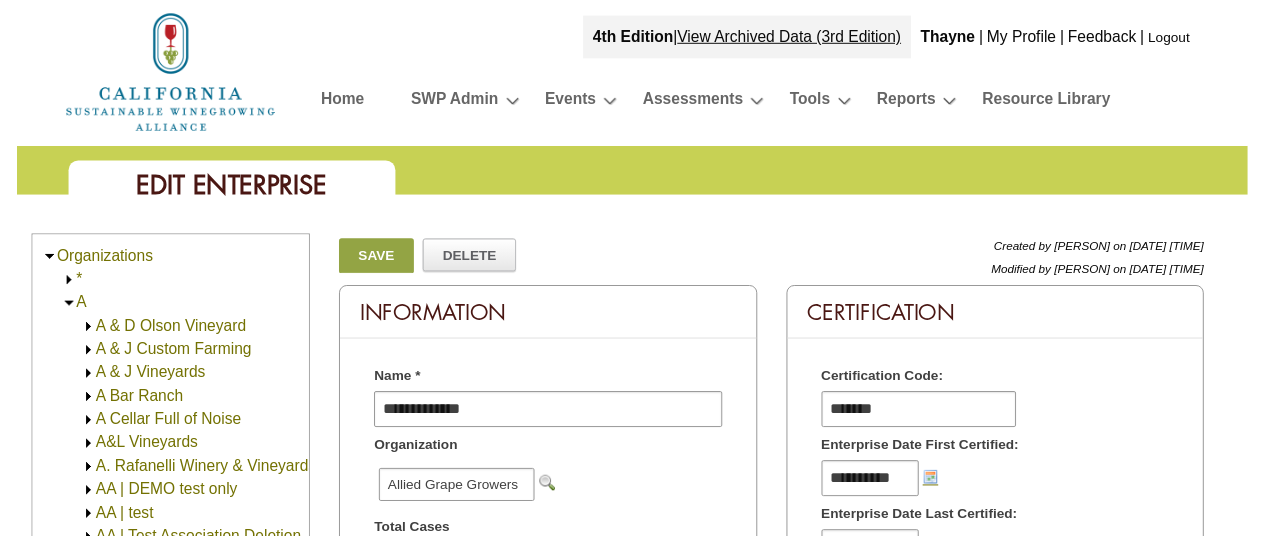 scroll, scrollTop: 0, scrollLeft: 0, axis: both 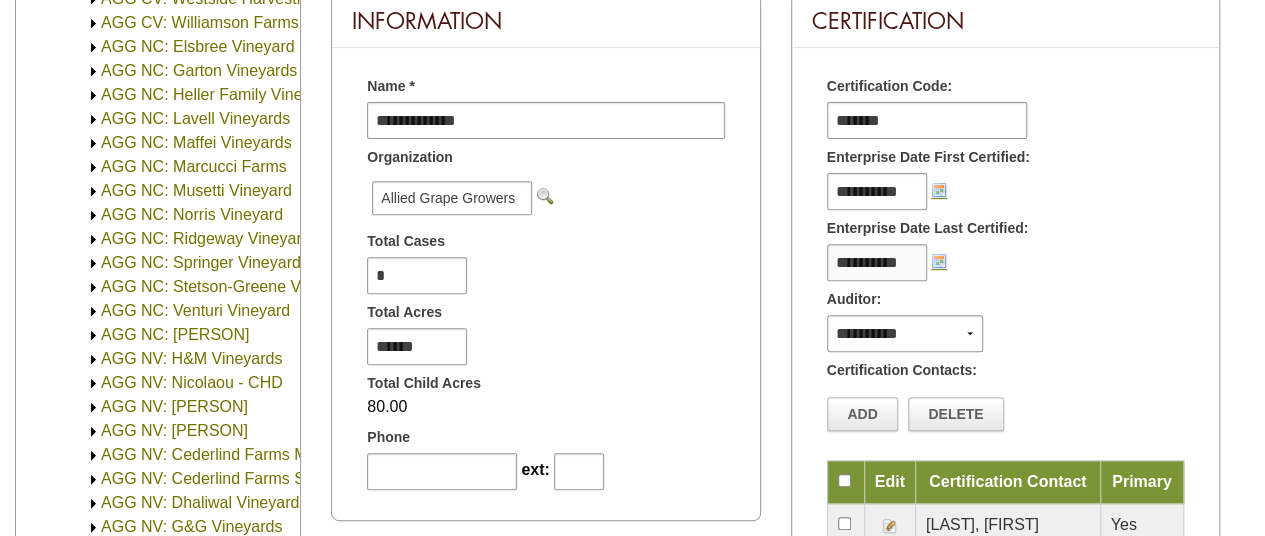 click on "**********" at bounding box center [877, 262] 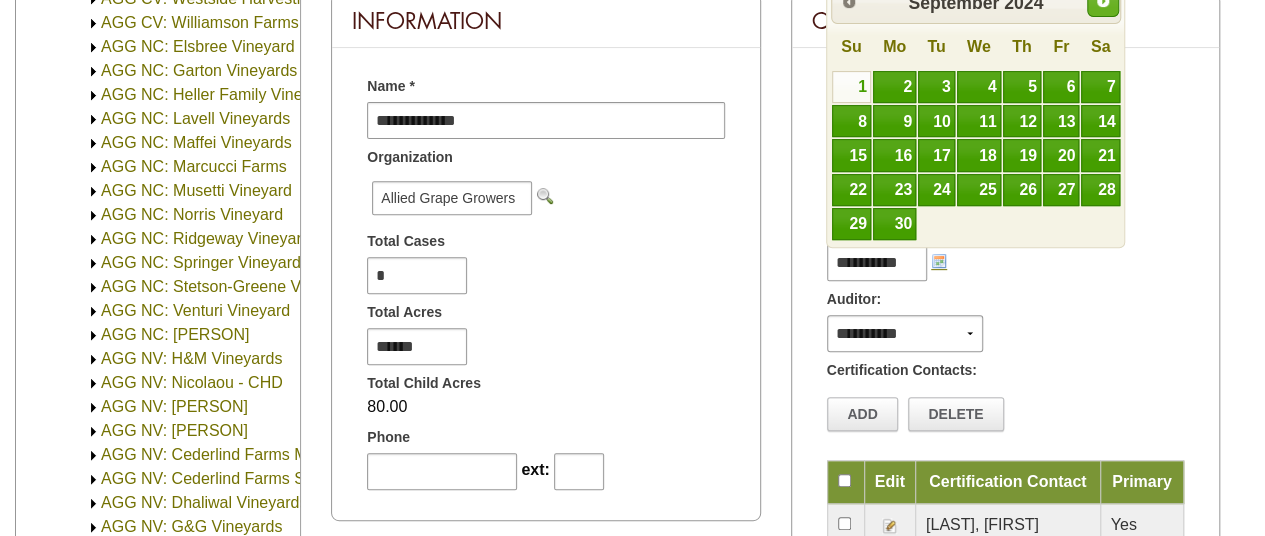 click on "Next" at bounding box center (1103, 1) 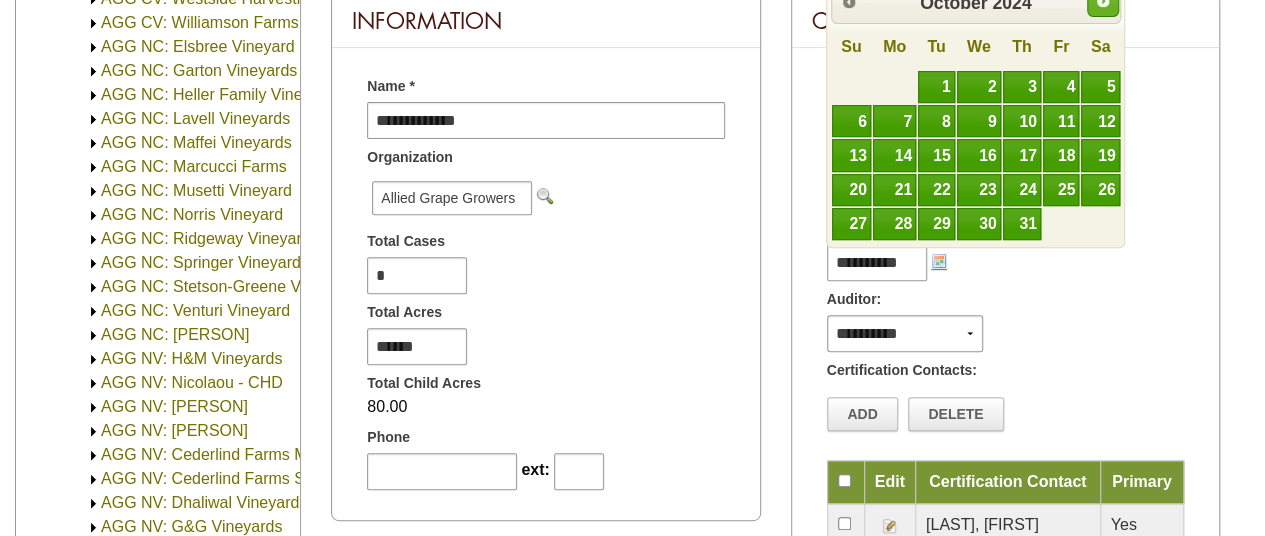 click on "Next" at bounding box center (1103, 1) 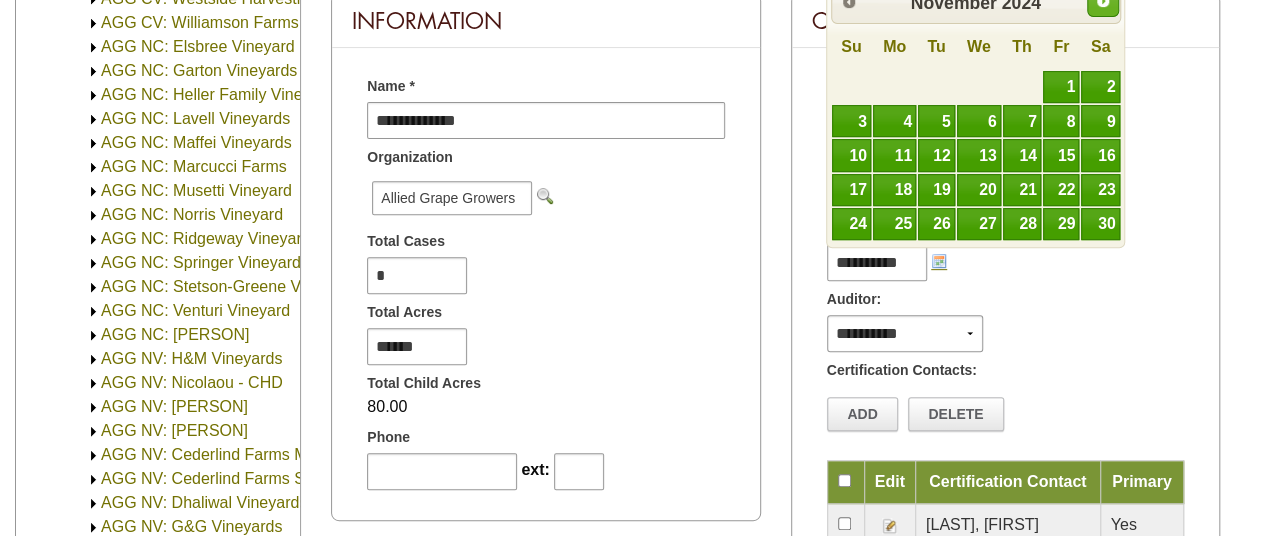 click on "Next" at bounding box center (1103, 1) 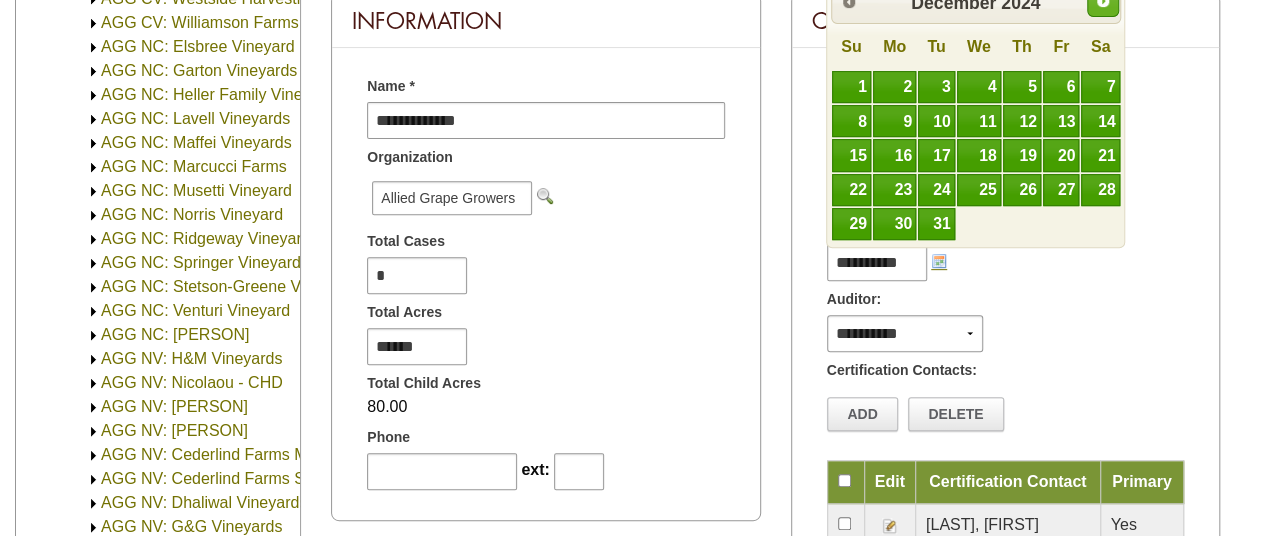 click on "Next" at bounding box center [1103, 1] 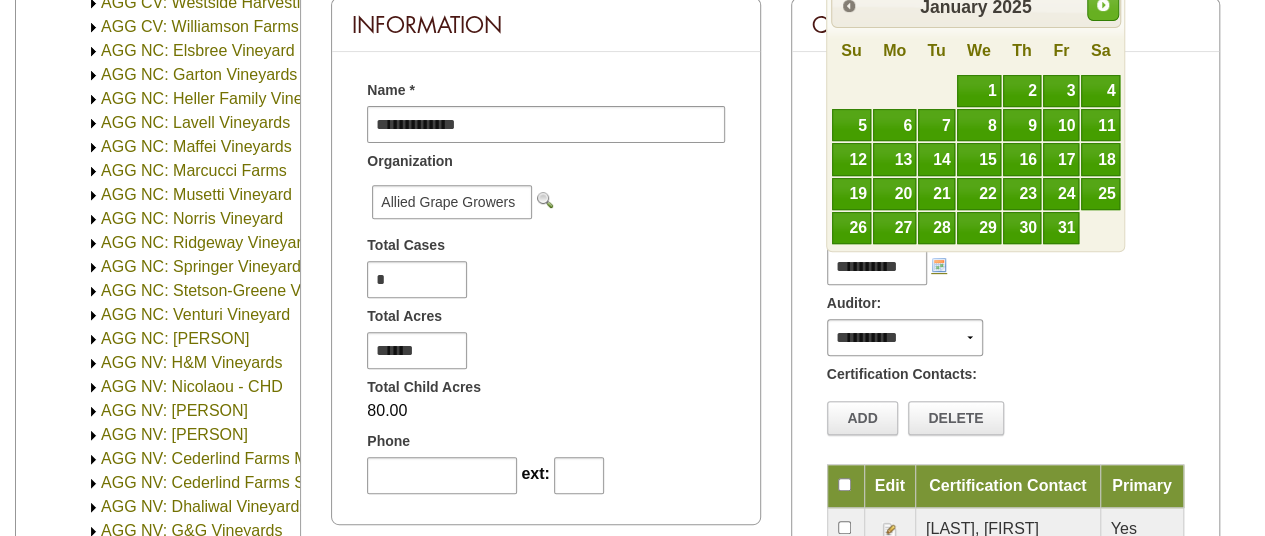 click on "Next" at bounding box center [1103, 5] 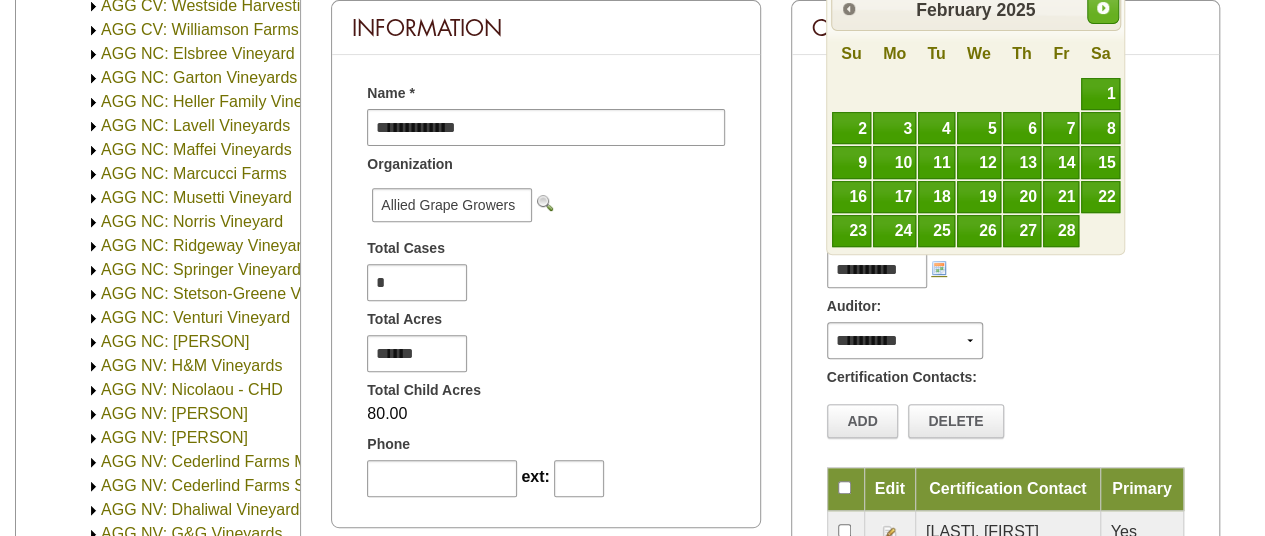 click on "Next" at bounding box center (1103, 8) 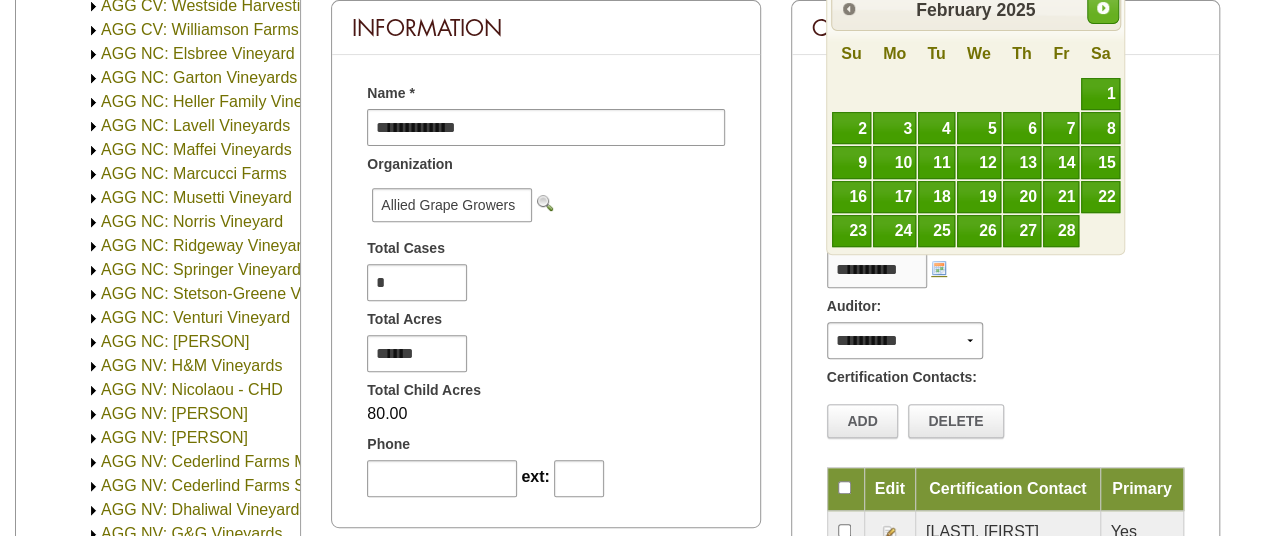 scroll, scrollTop: 292, scrollLeft: 0, axis: vertical 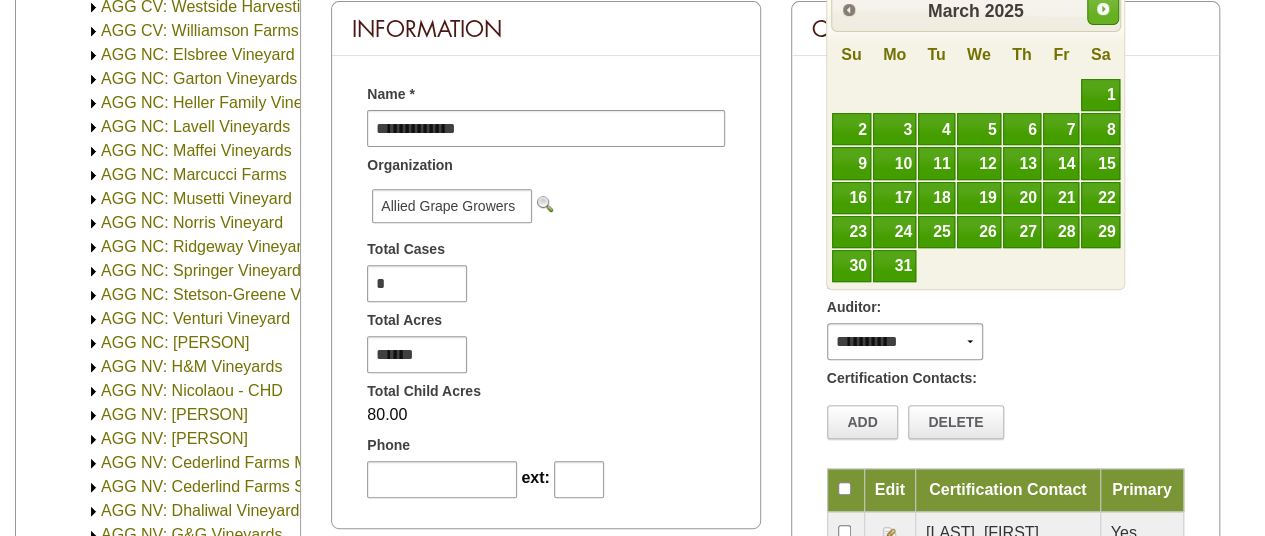 click on "Next" at bounding box center [1103, 9] 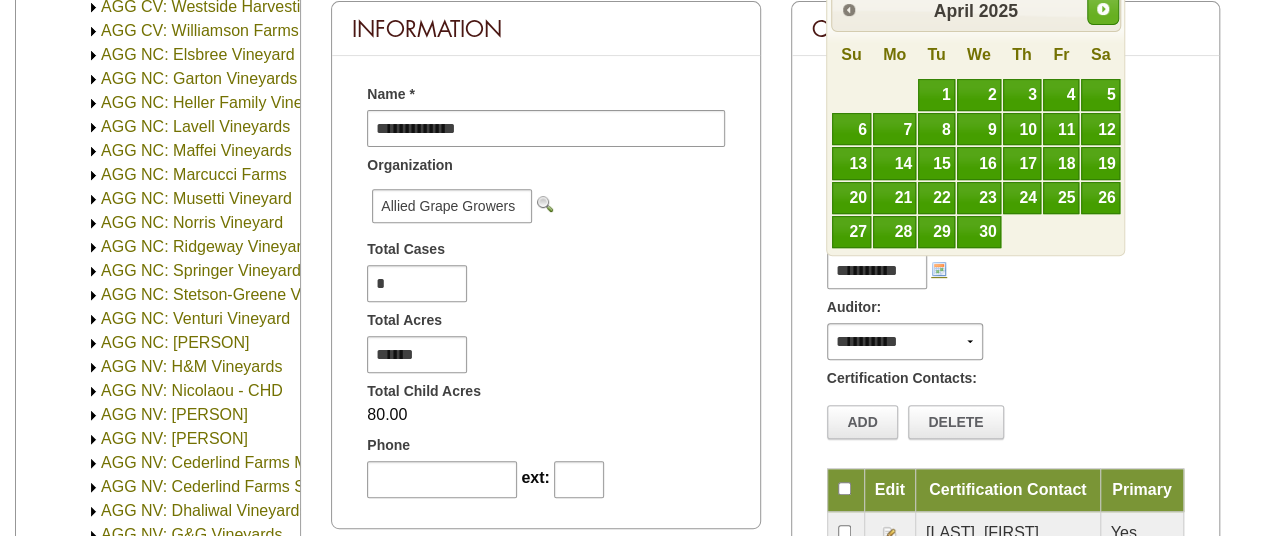 click on "Next" at bounding box center [1103, 9] 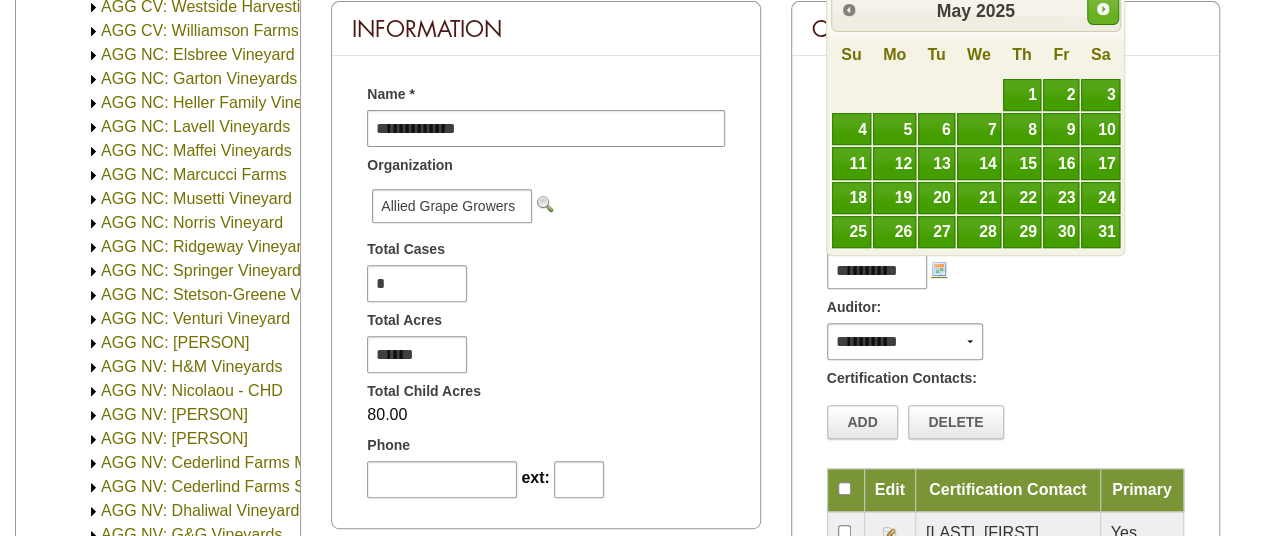 click on "Next" at bounding box center [1103, 9] 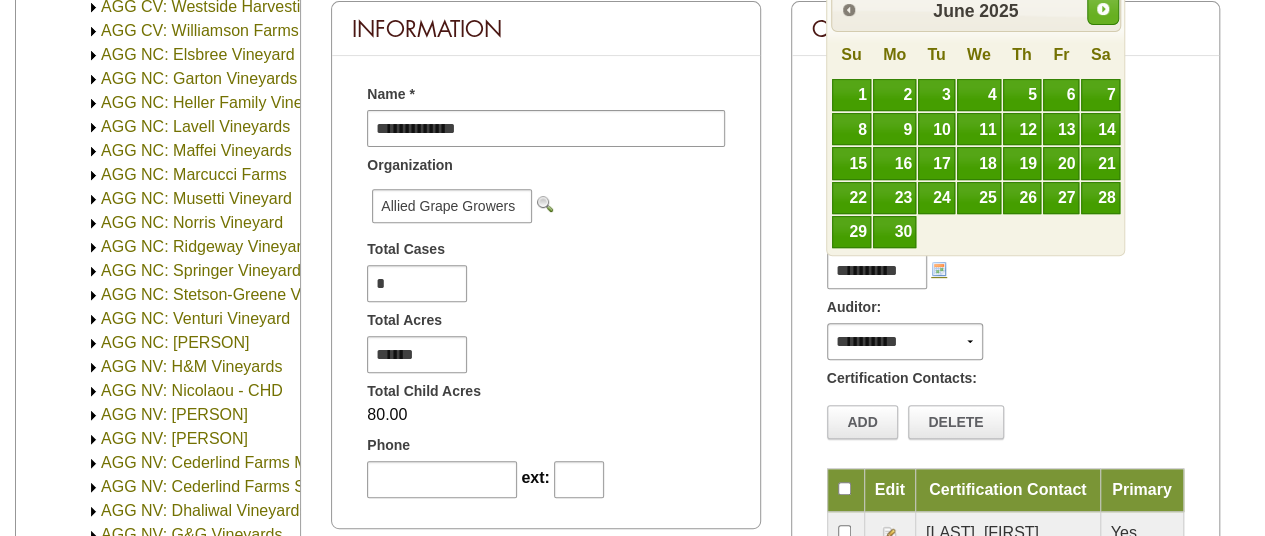 click on "Next" at bounding box center (1103, 9) 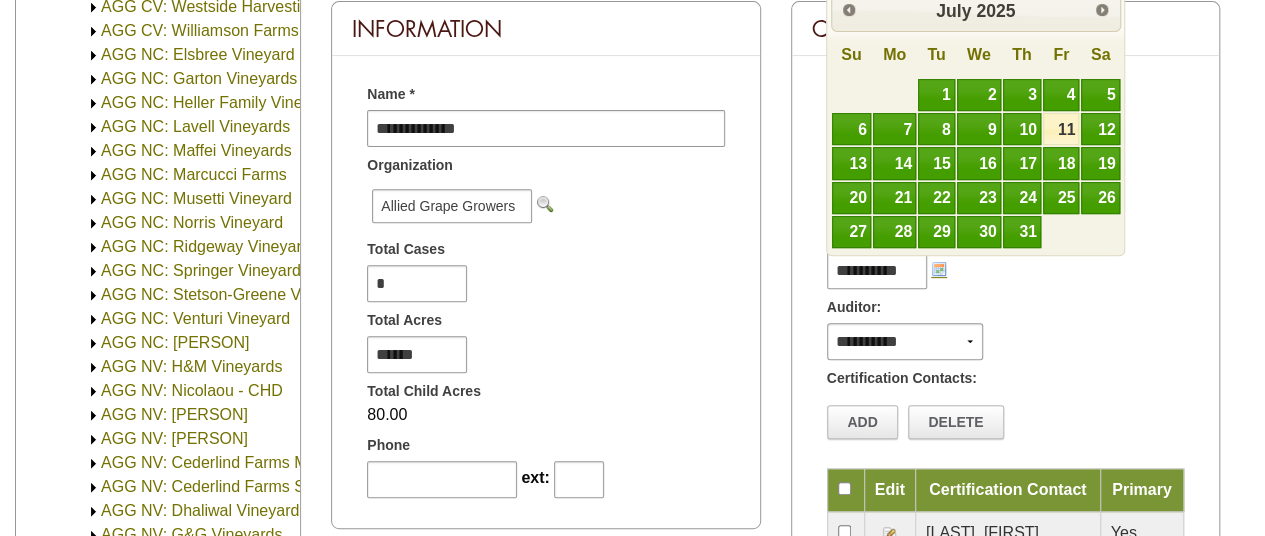 click on "**********" at bounding box center [1005, 268] 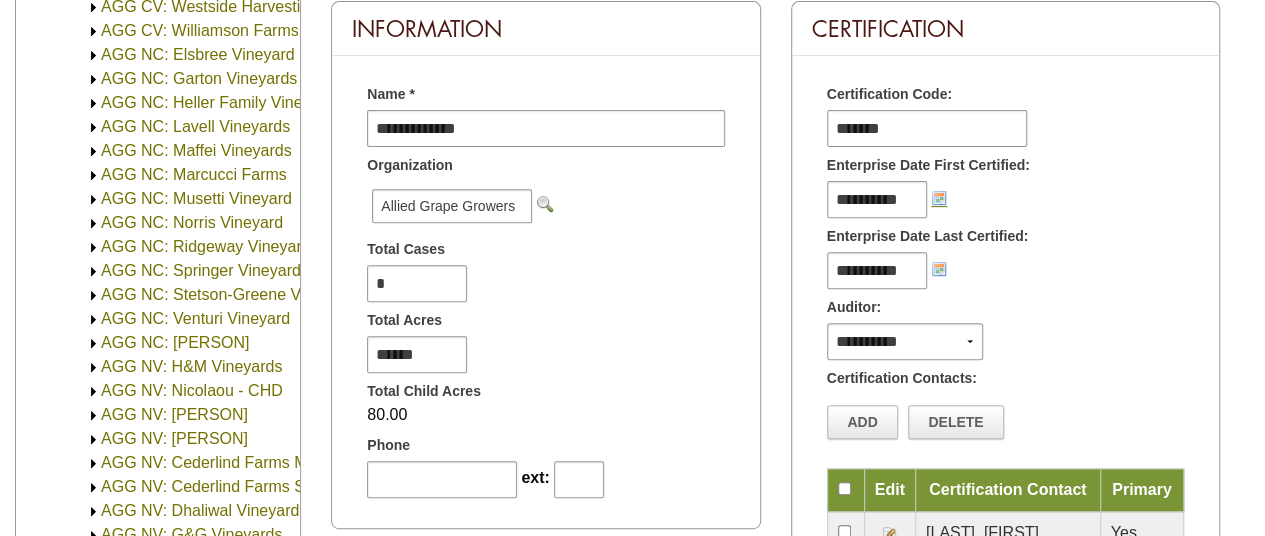 click at bounding box center [939, 269] 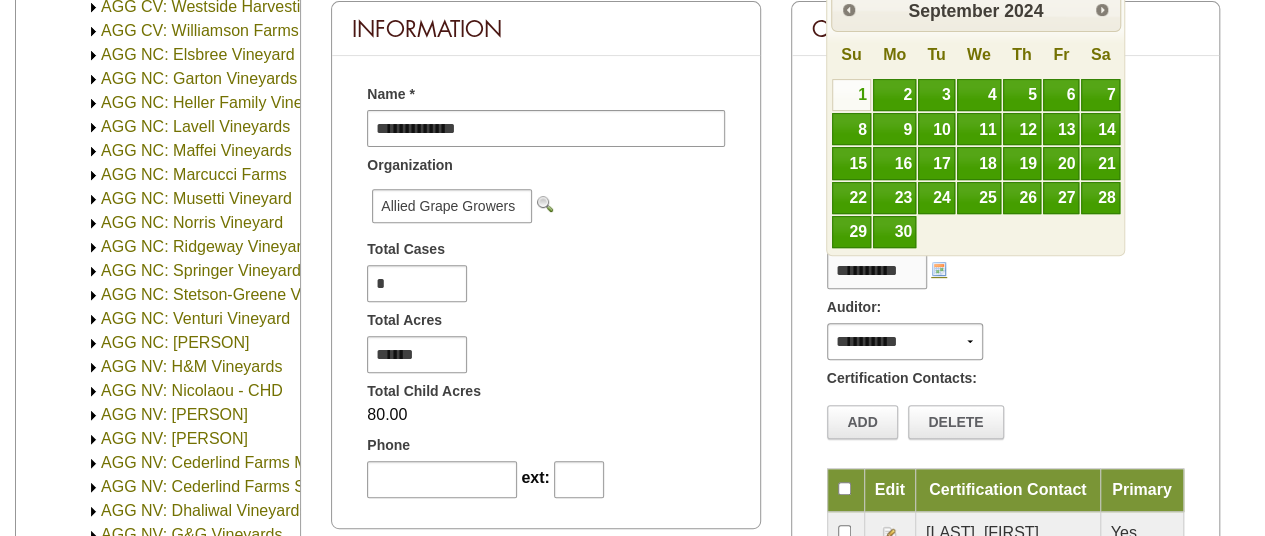 drag, startPoint x: 922, startPoint y: 271, endPoint x: 813, endPoint y: 248, distance: 111.40018 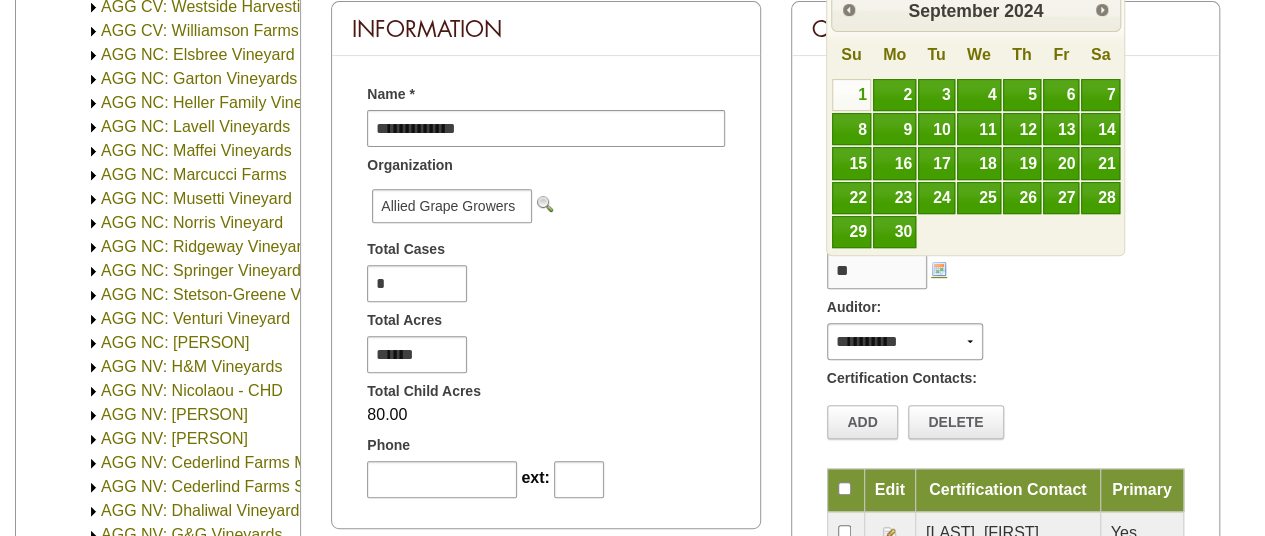type on "**********" 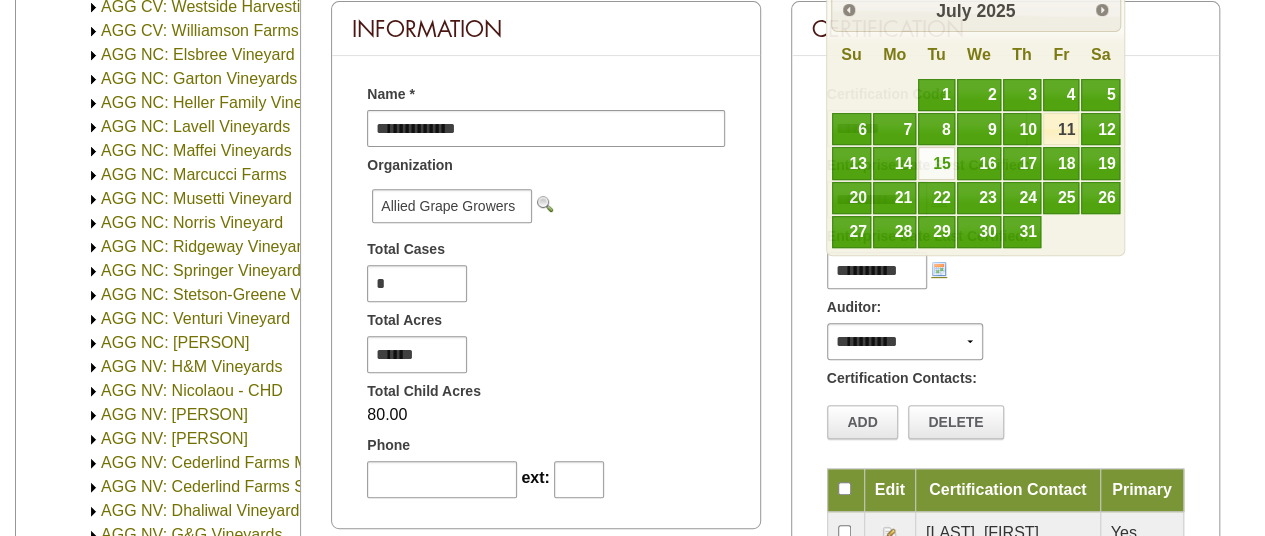 click on "Auditor:" at bounding box center [1005, 304] 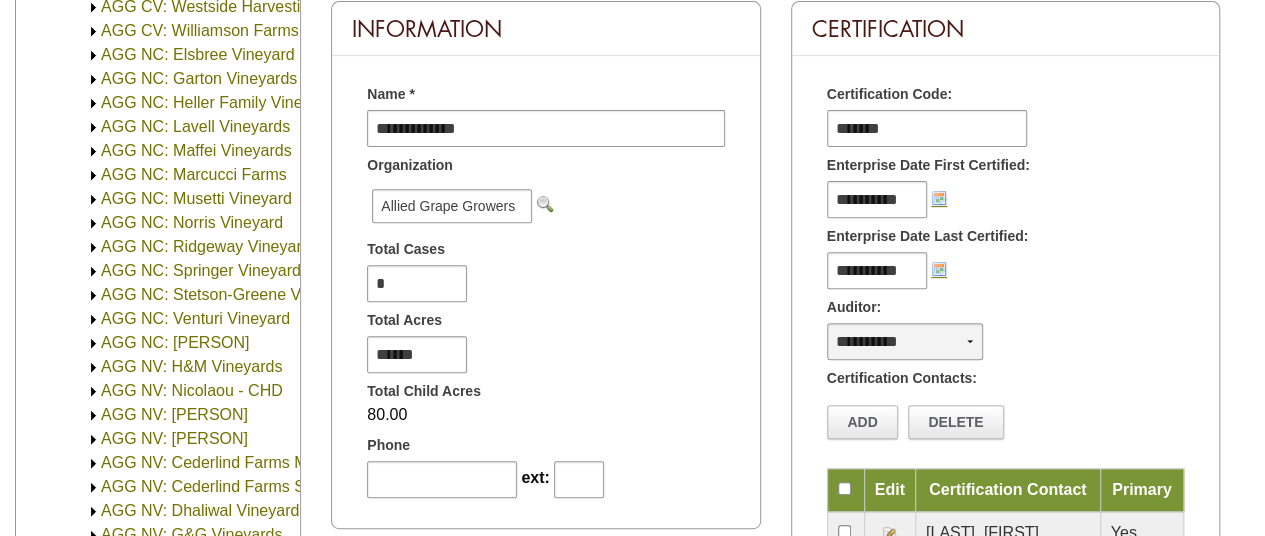 click on "**********" at bounding box center (905, 341) 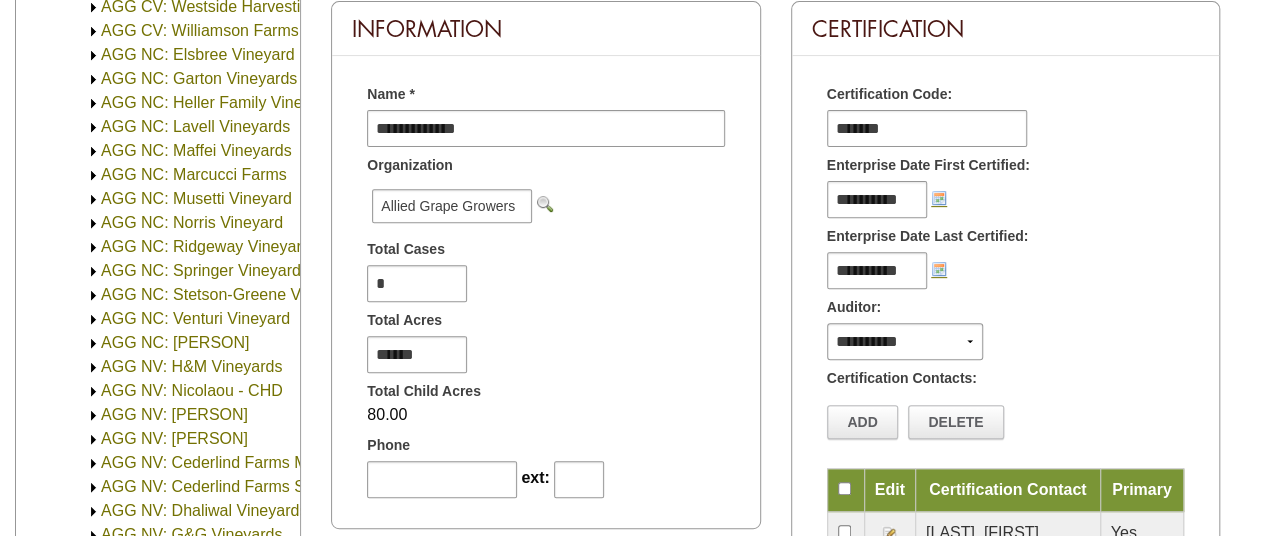 select on "****" 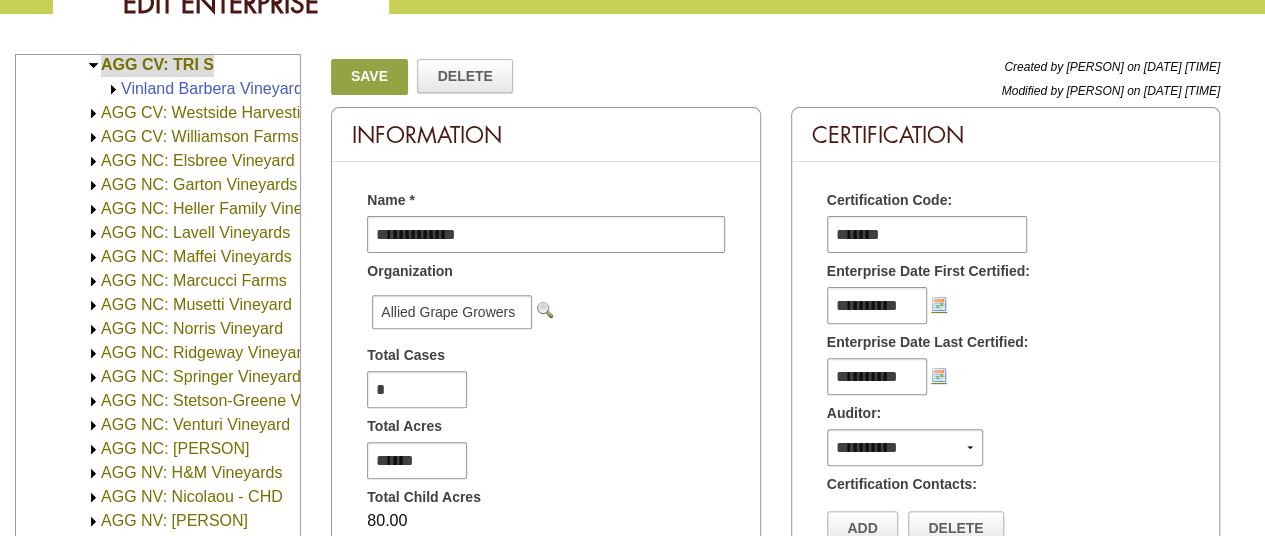 scroll, scrollTop: 92, scrollLeft: 0, axis: vertical 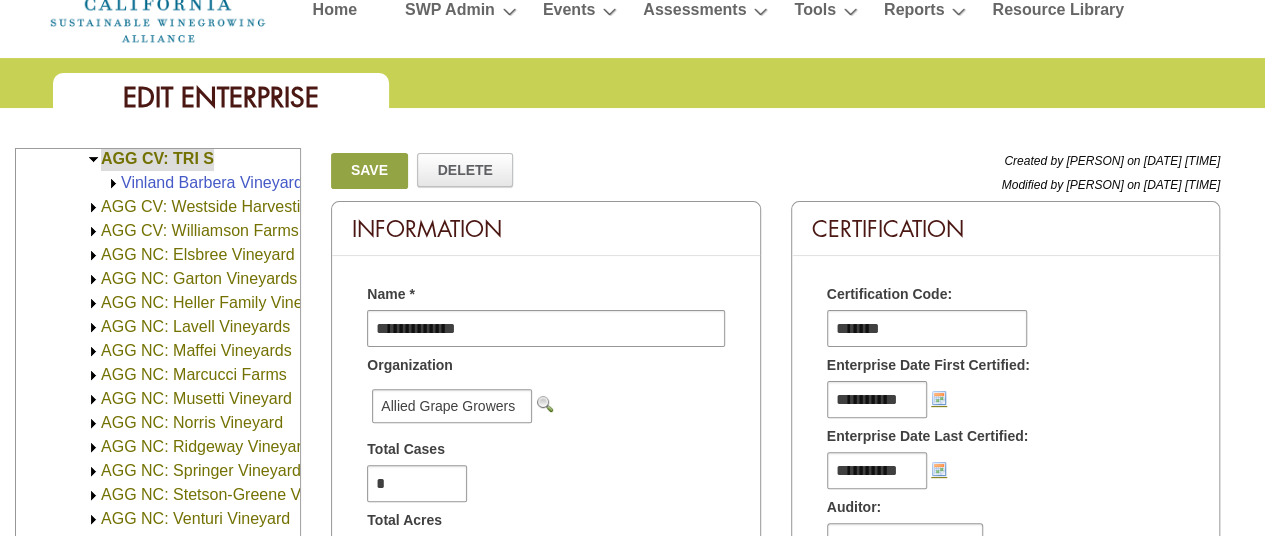 drag, startPoint x: 375, startPoint y: 163, endPoint x: 363, endPoint y: 182, distance: 22.472204 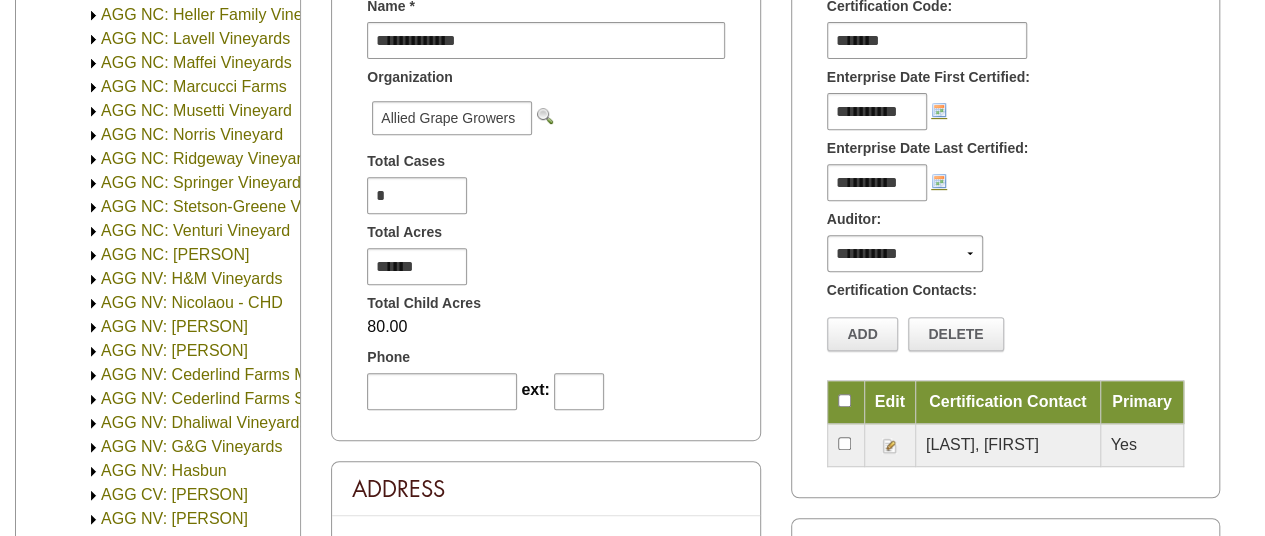 scroll, scrollTop: 392, scrollLeft: 0, axis: vertical 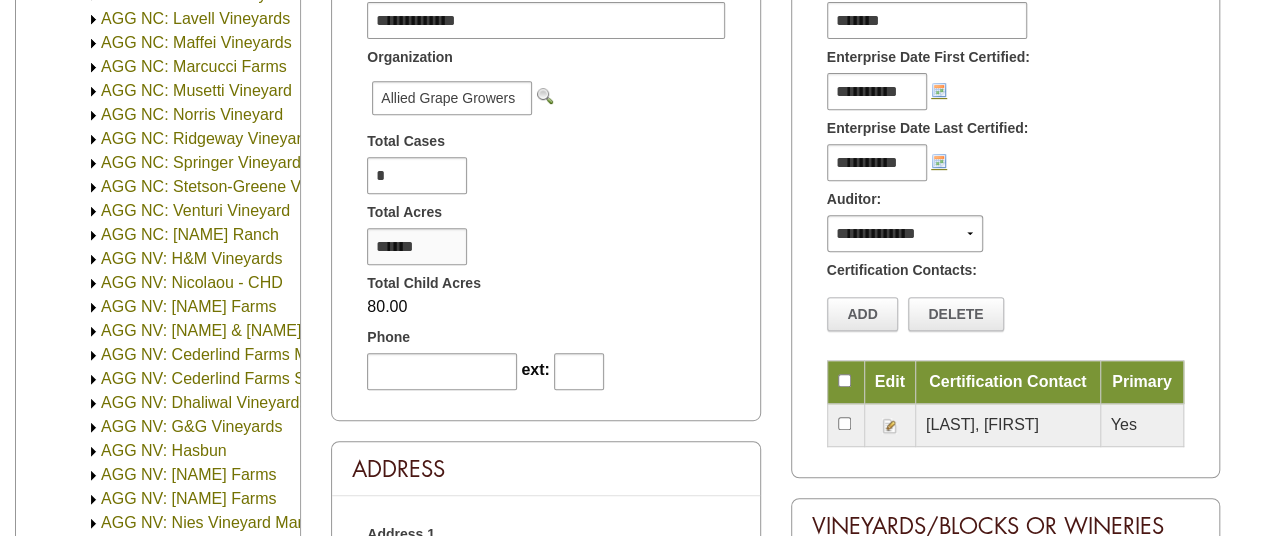 drag, startPoint x: 436, startPoint y: 240, endPoint x: 364, endPoint y: 234, distance: 72.249565 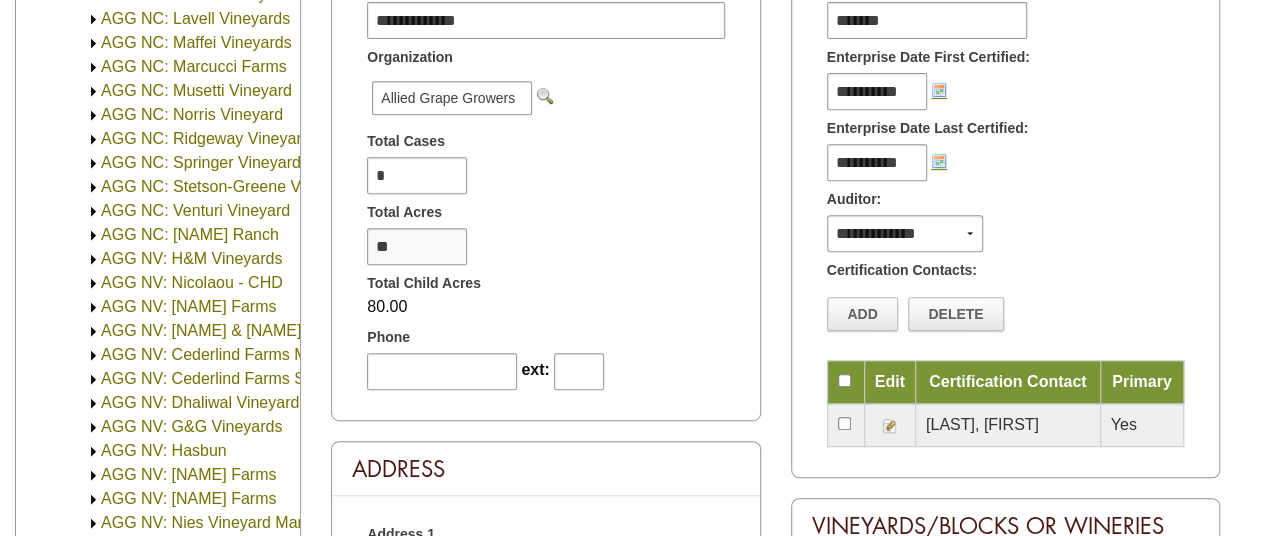 type on "*" 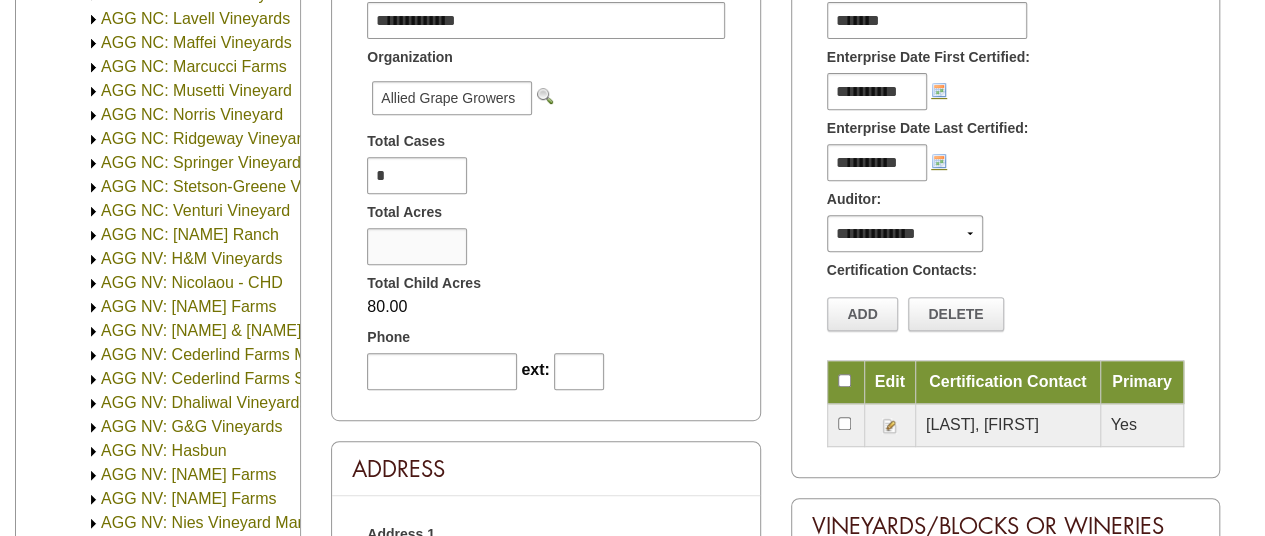 drag, startPoint x: 448, startPoint y: 242, endPoint x: 370, endPoint y: 241, distance: 78.00641 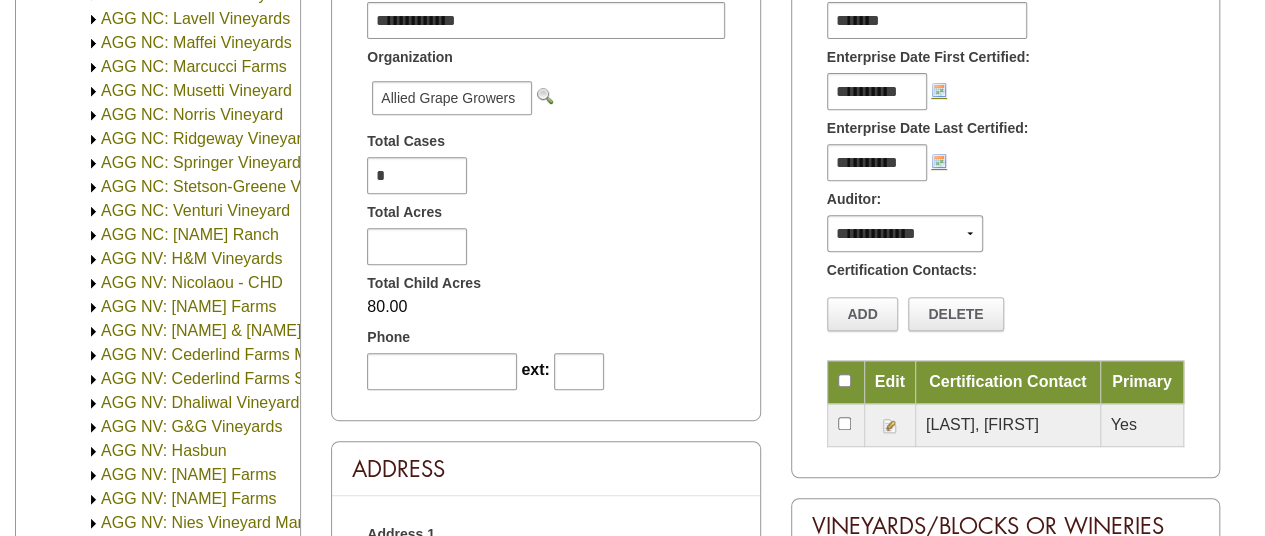 drag, startPoint x: 560, startPoint y: 234, endPoint x: 380, endPoint y: 269, distance: 183.37122 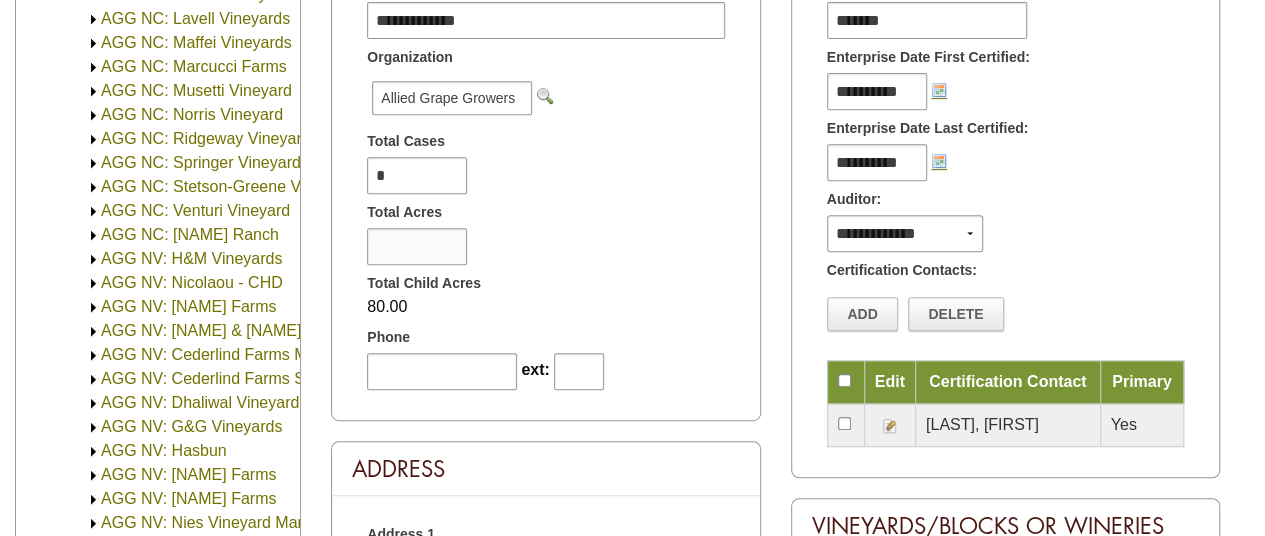 click at bounding box center [417, 246] 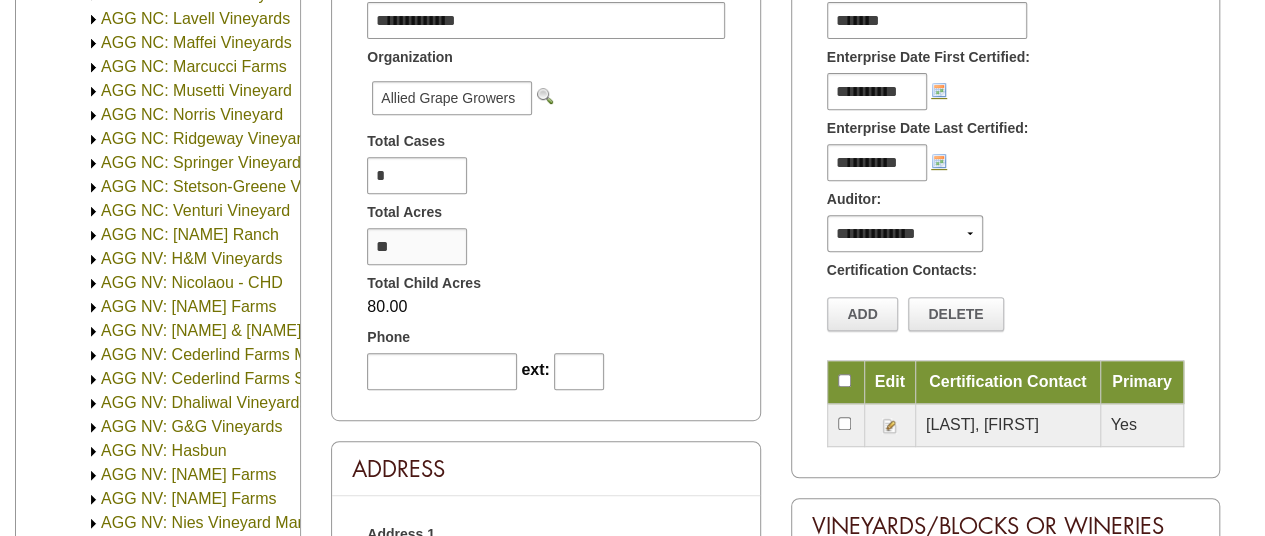 type on "*" 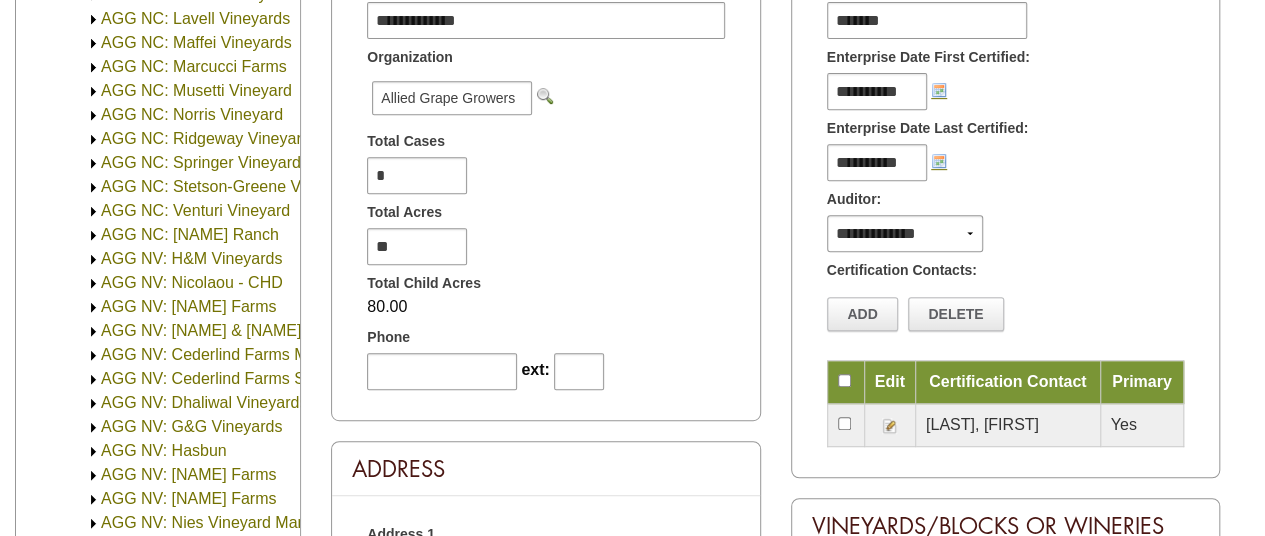 click on "**" at bounding box center (545, 244) 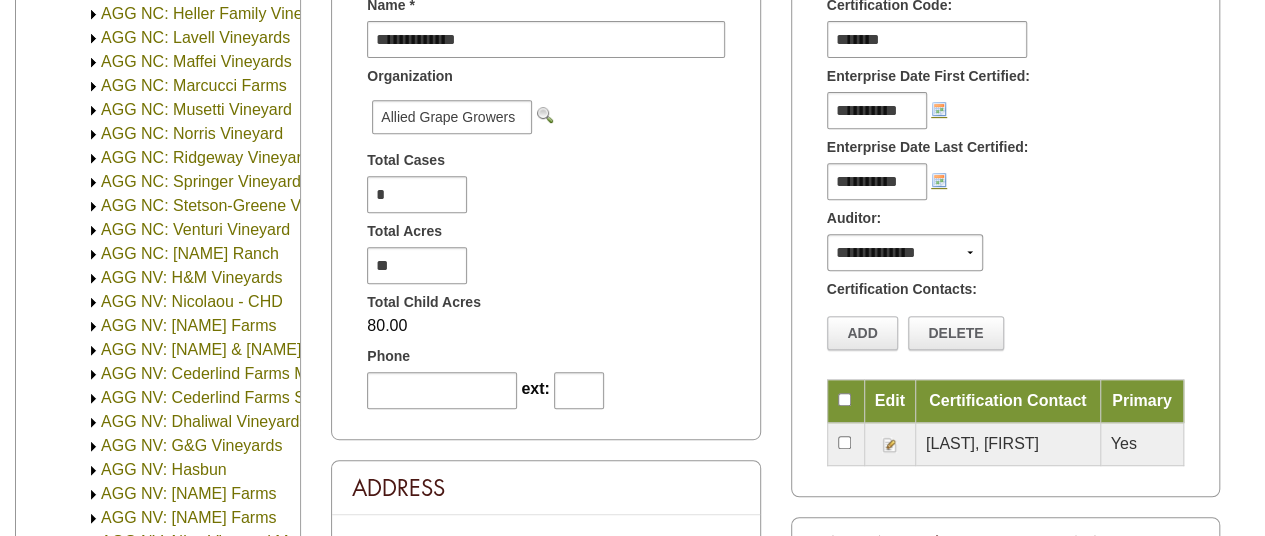 scroll, scrollTop: 0, scrollLeft: 0, axis: both 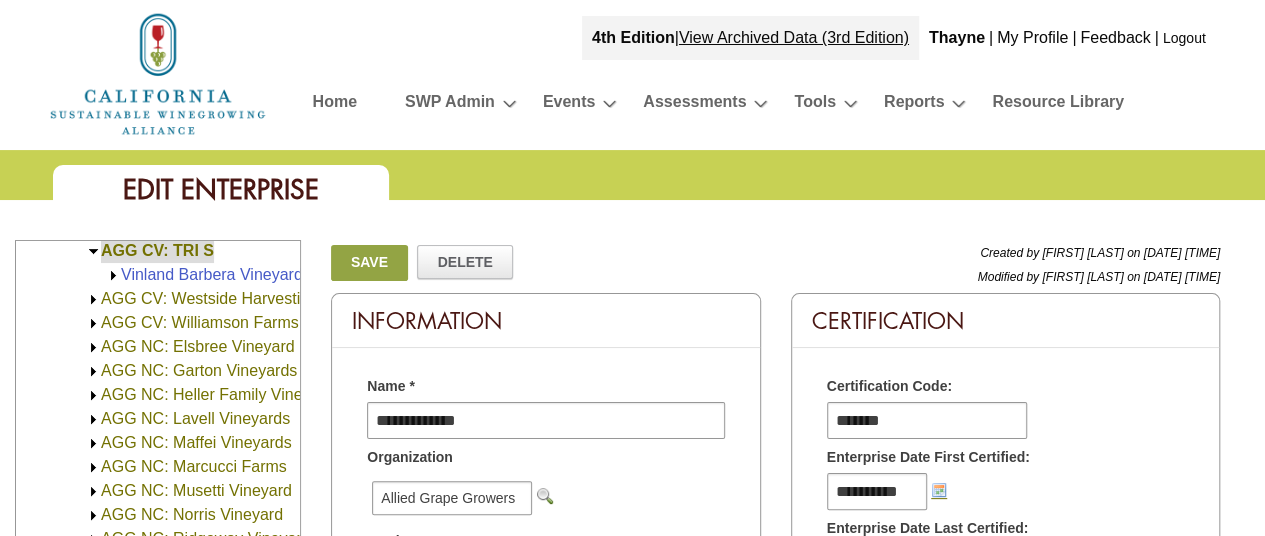 click on "Save" at bounding box center [369, 263] 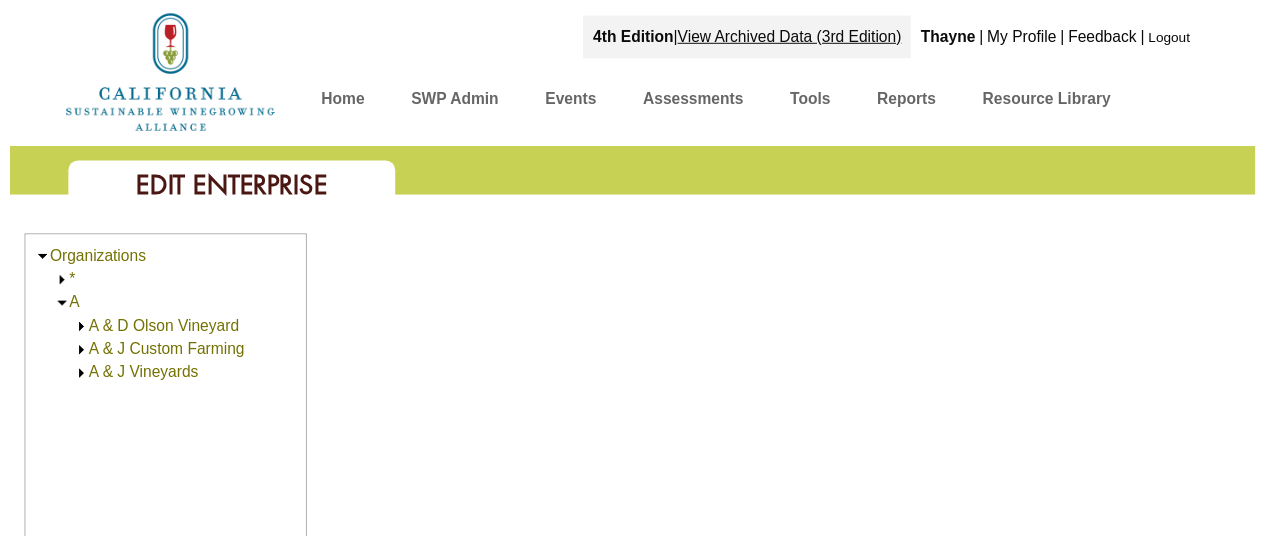 scroll, scrollTop: 0, scrollLeft: 0, axis: both 